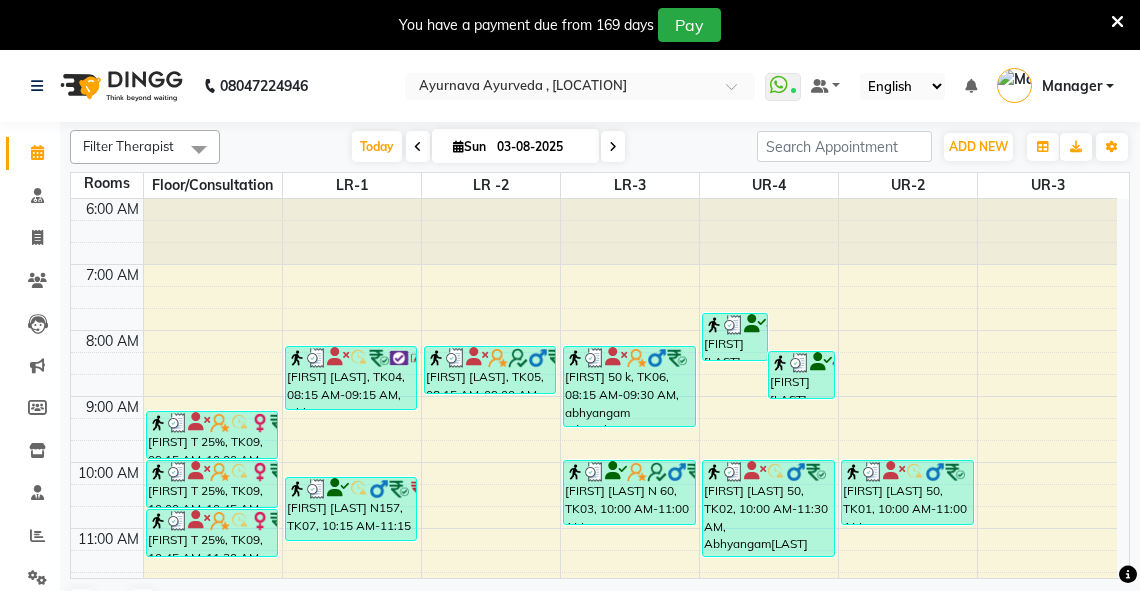 scroll, scrollTop: 0, scrollLeft: 0, axis: both 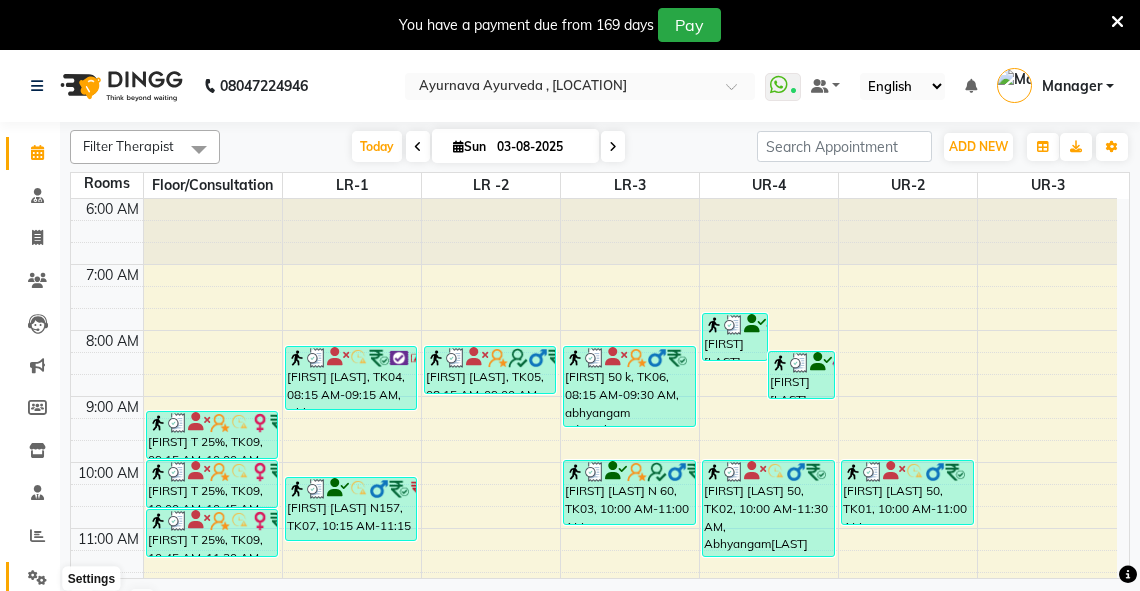 click 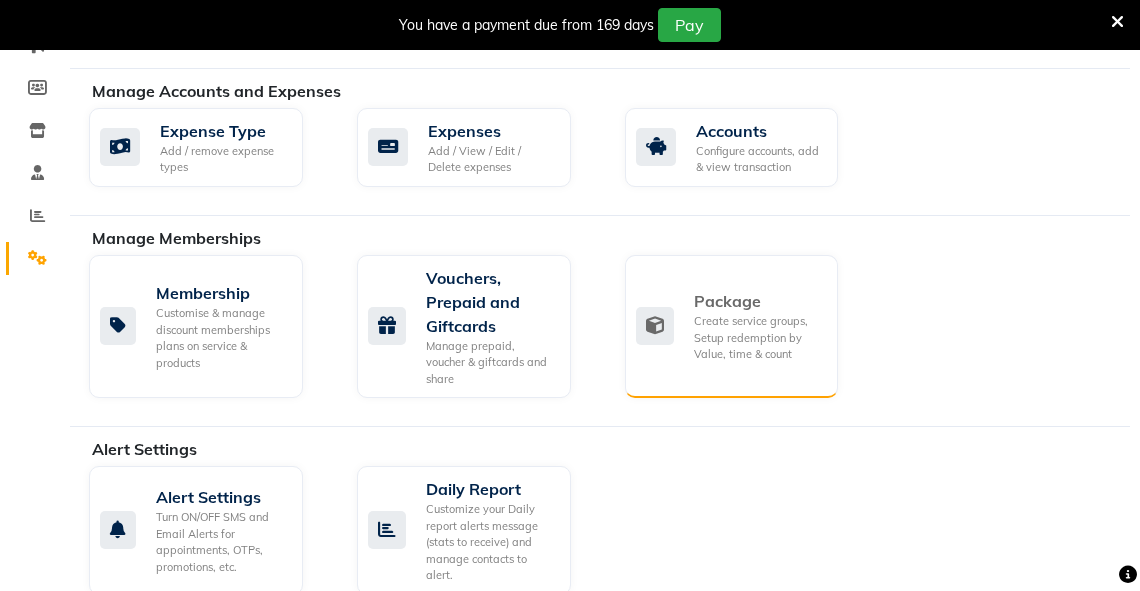 click on "Package" 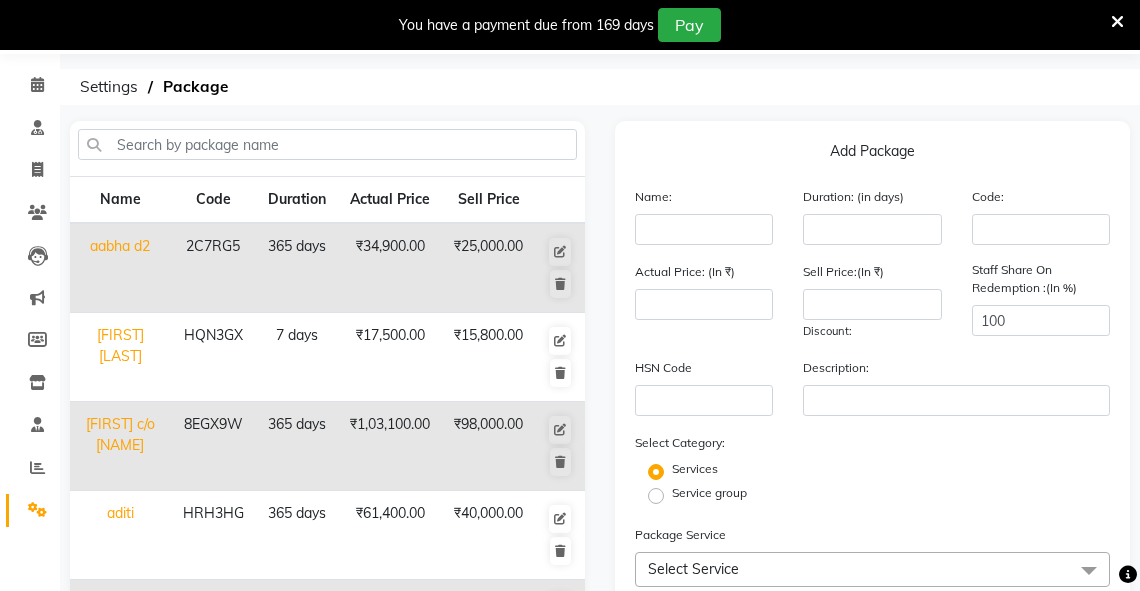 scroll, scrollTop: 0, scrollLeft: 0, axis: both 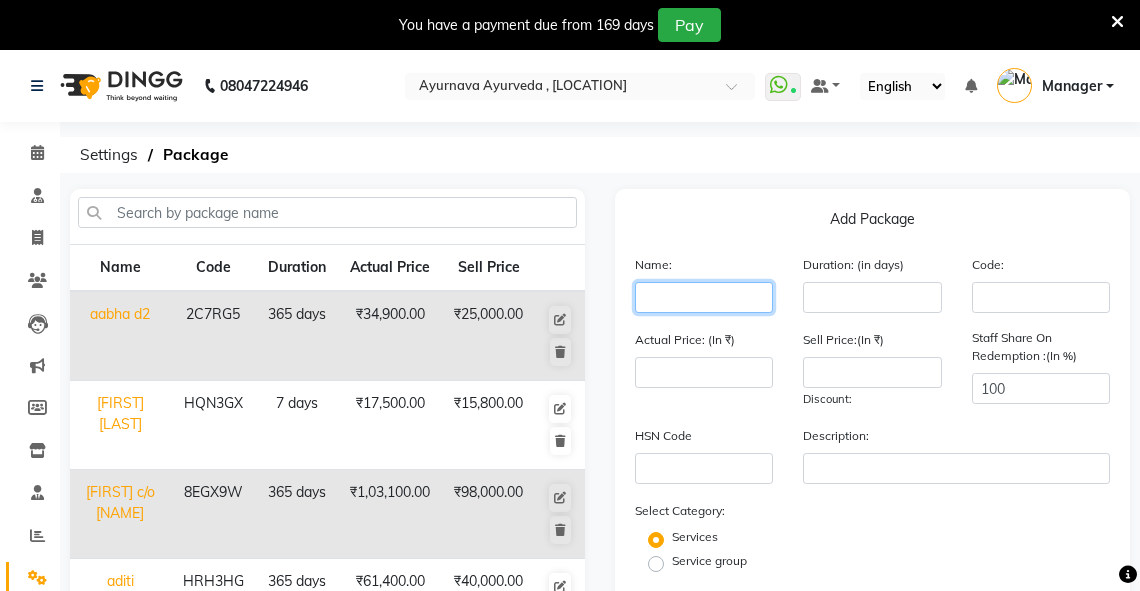 click 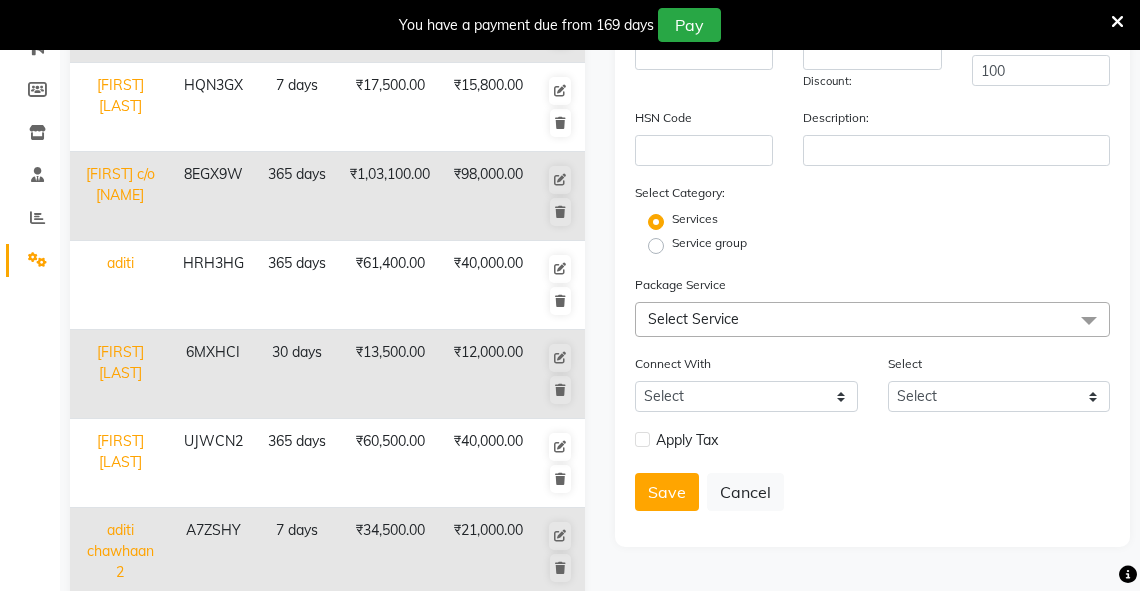 scroll, scrollTop: 400, scrollLeft: 0, axis: vertical 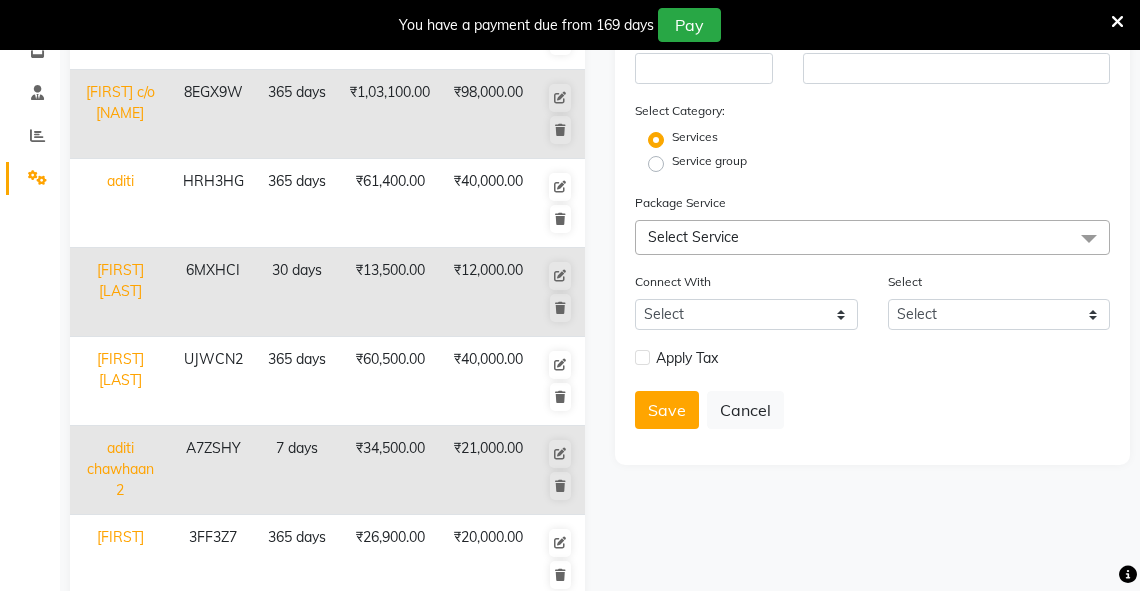 type on "[FIRST] [LAST]" 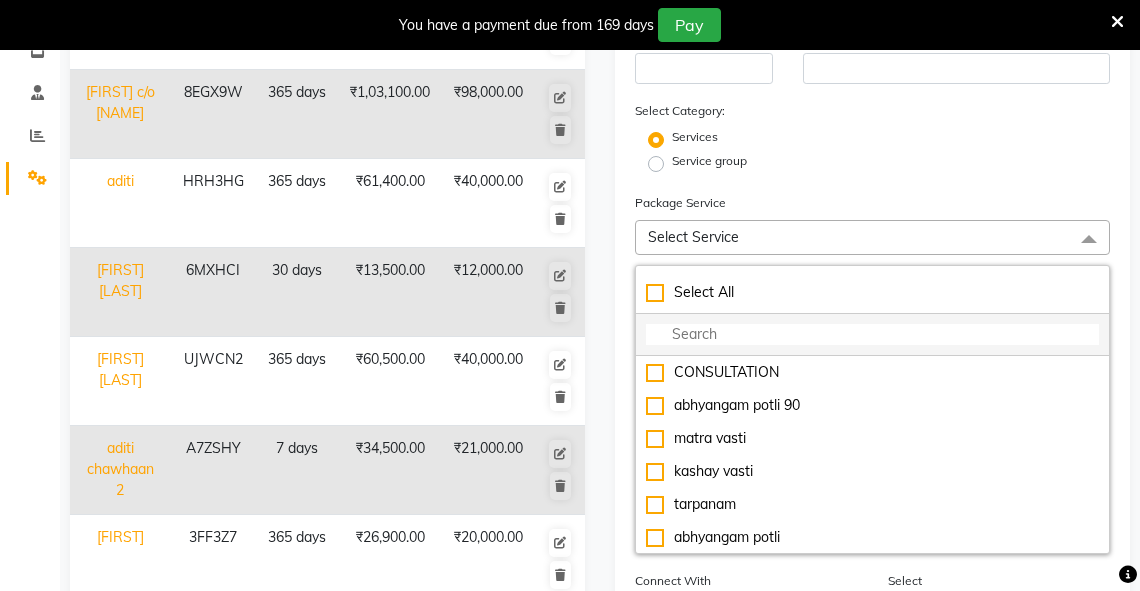 click 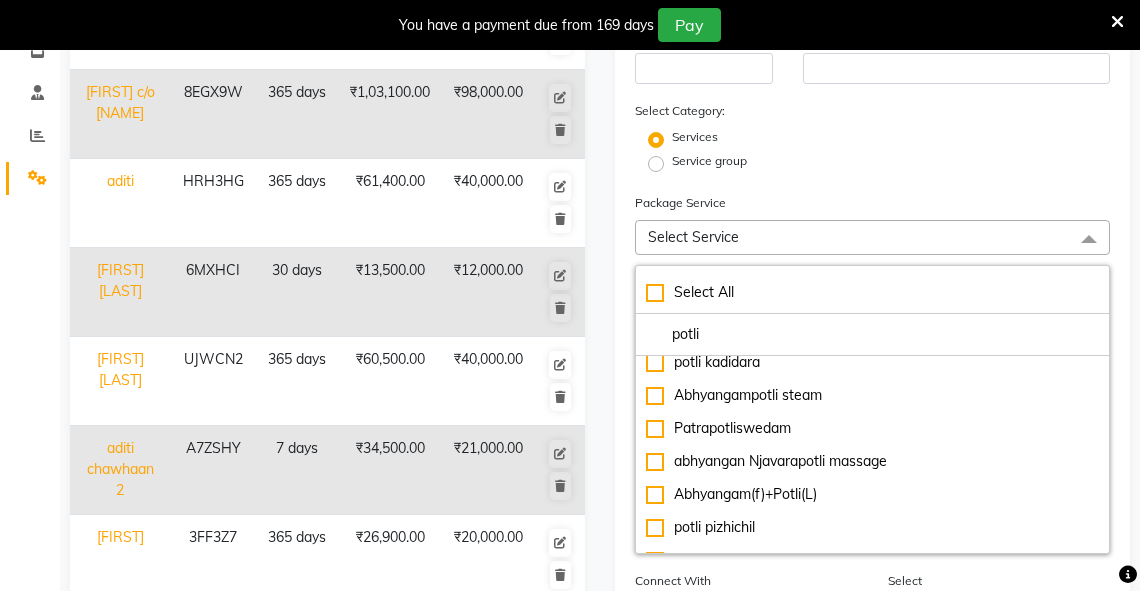 scroll, scrollTop: 160, scrollLeft: 0, axis: vertical 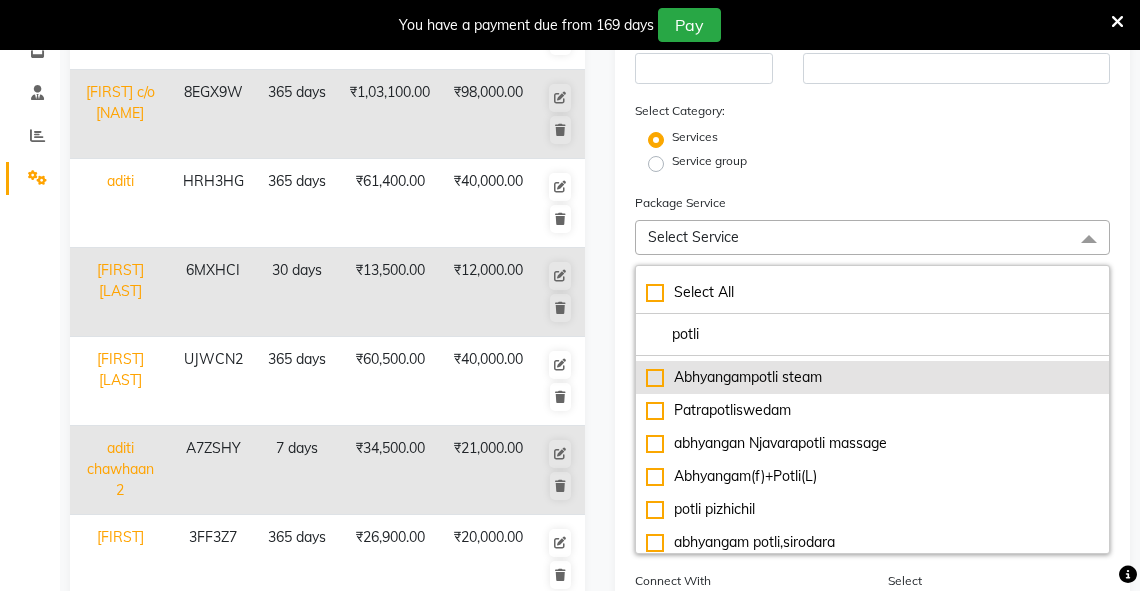 type on "potli" 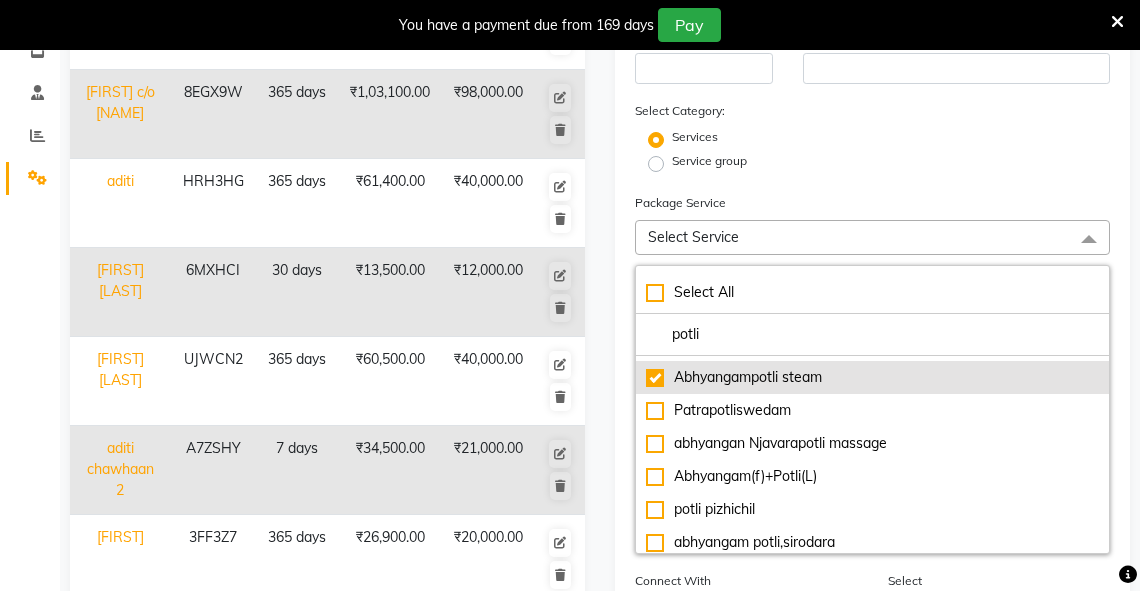 type on "3500" 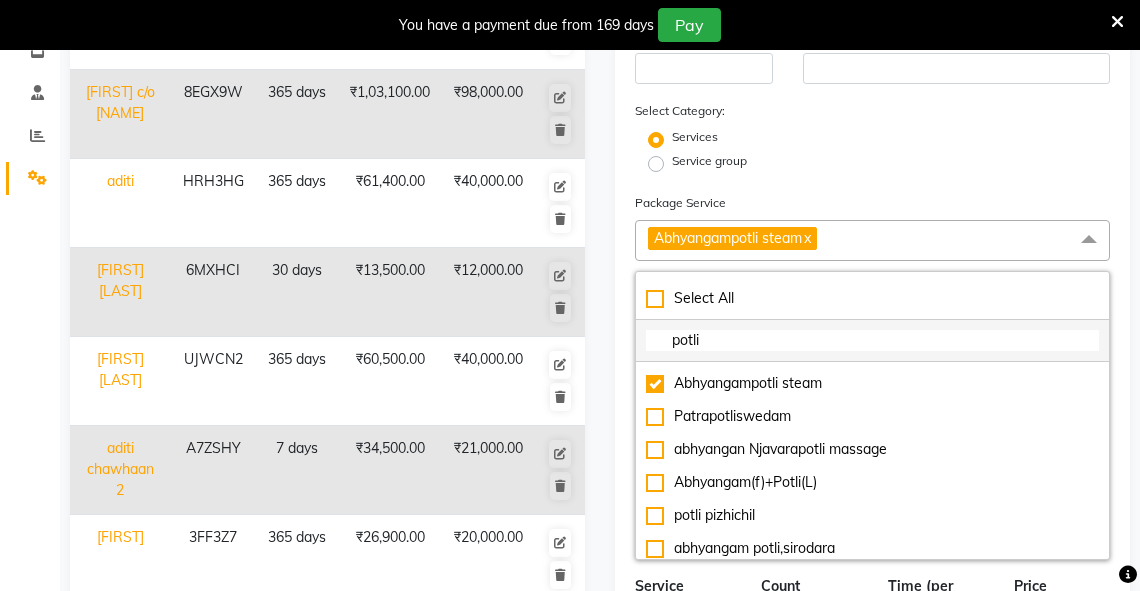 click on "potli" 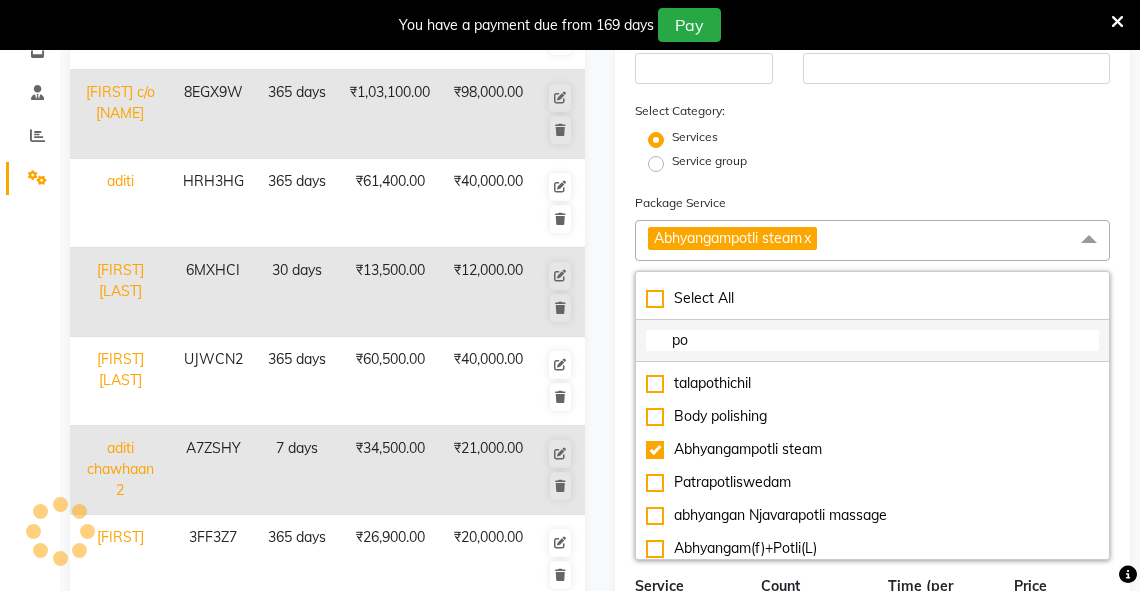 type on "p" 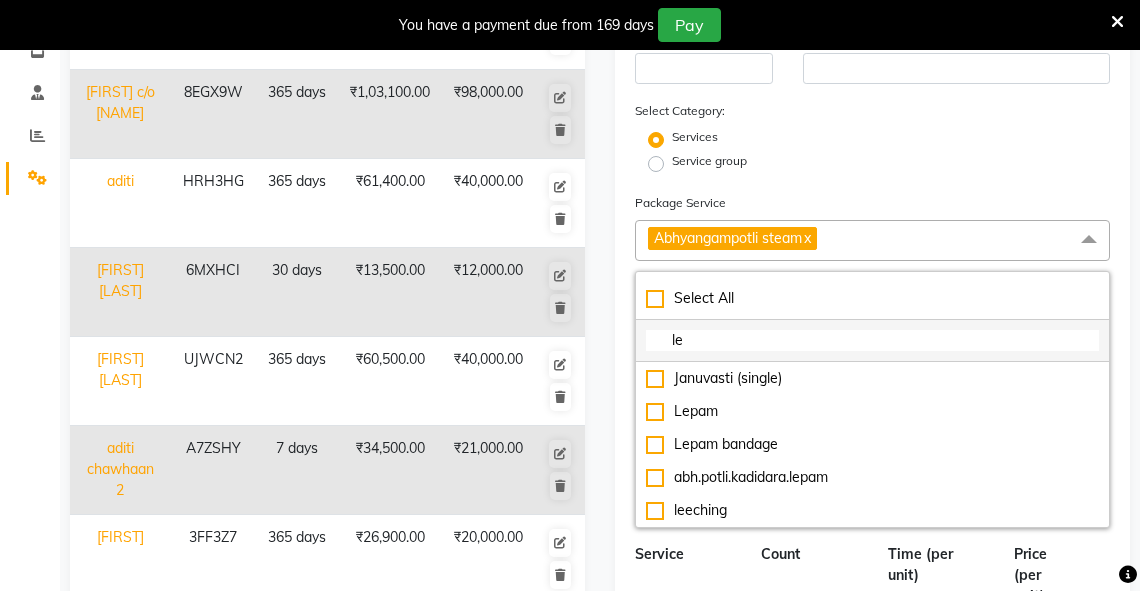 scroll, scrollTop: 0, scrollLeft: 0, axis: both 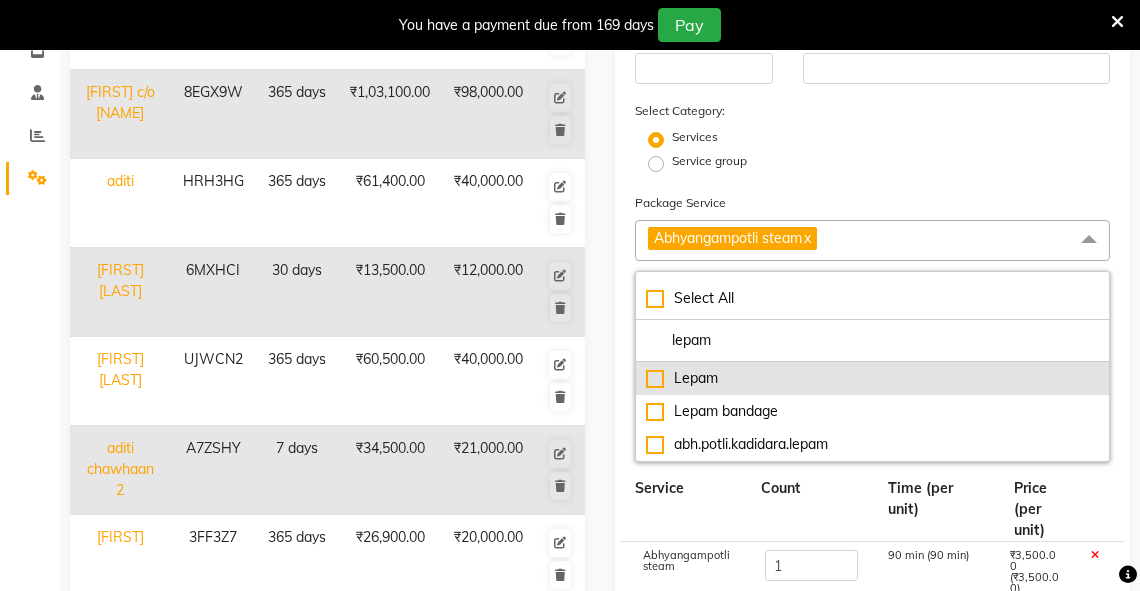 type on "lepam" 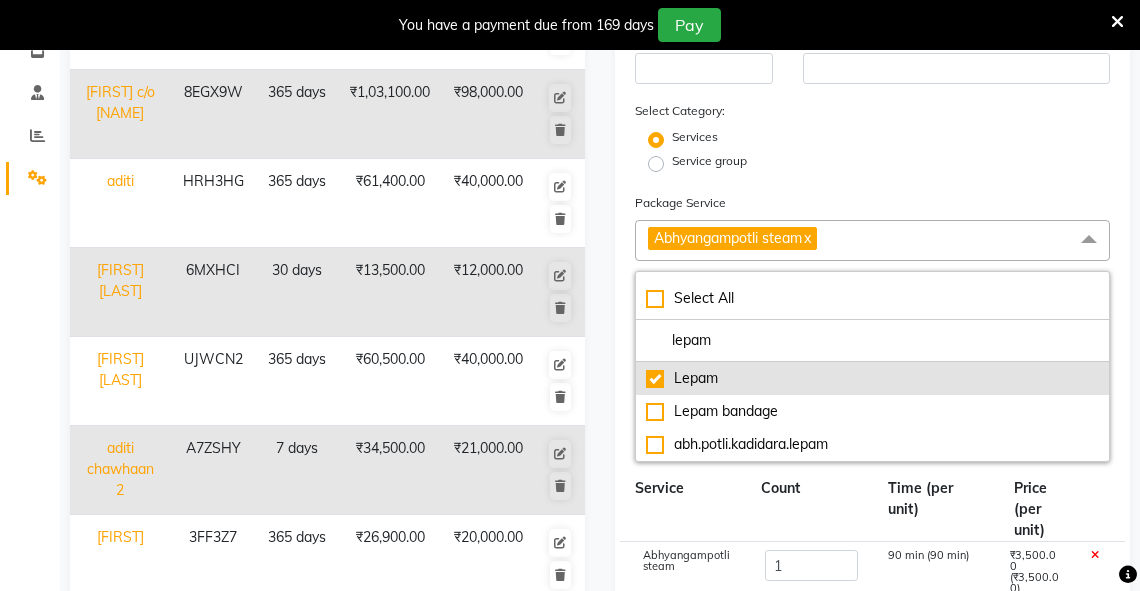 type on "4300" 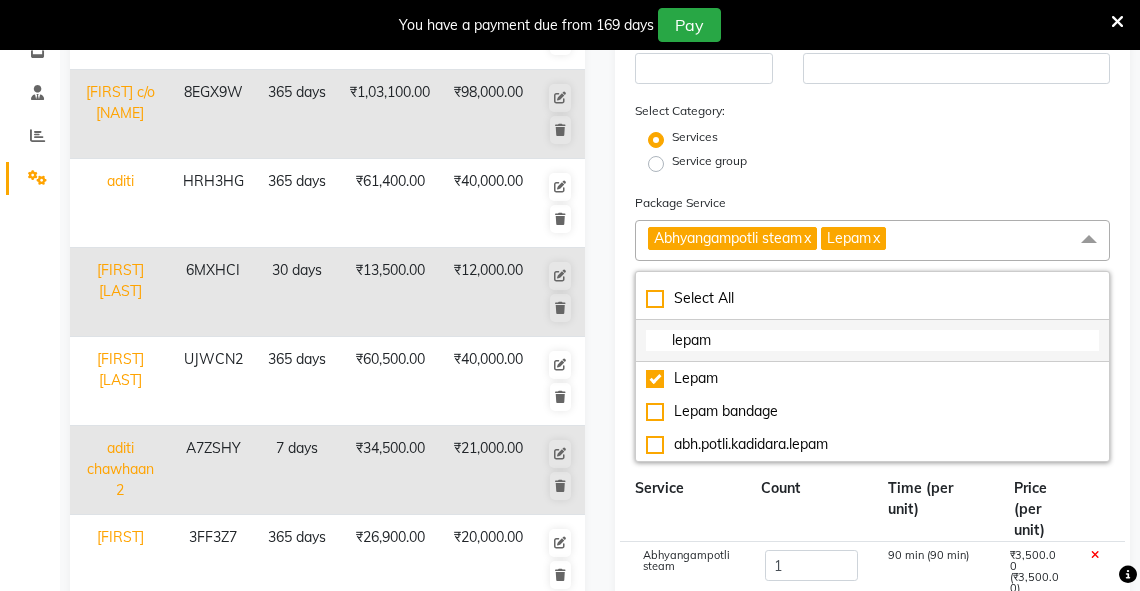 click on "lepam" 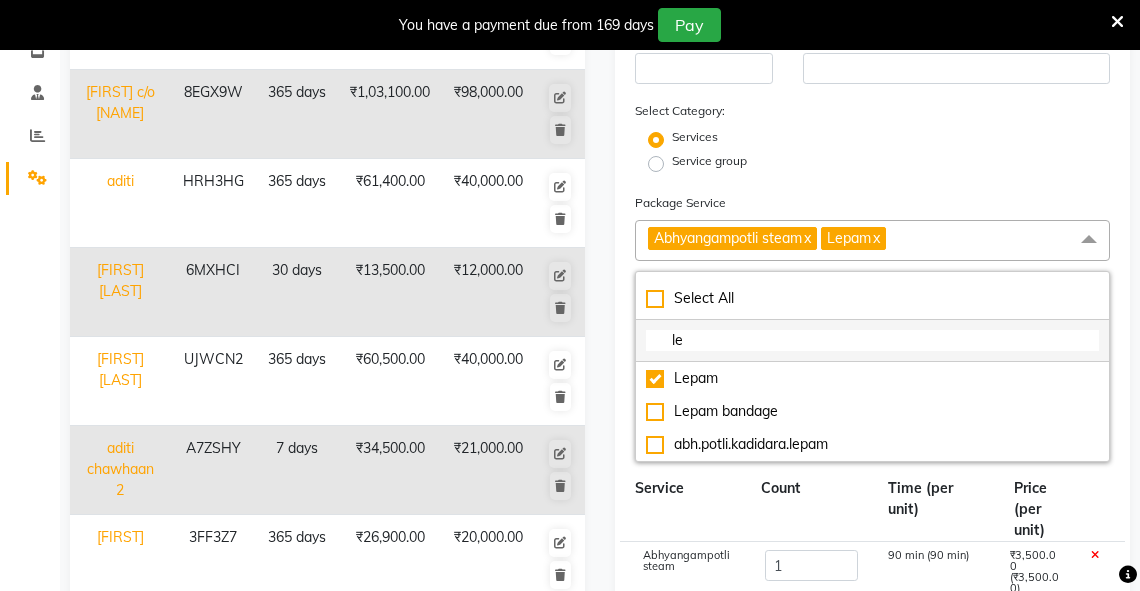 type on "l" 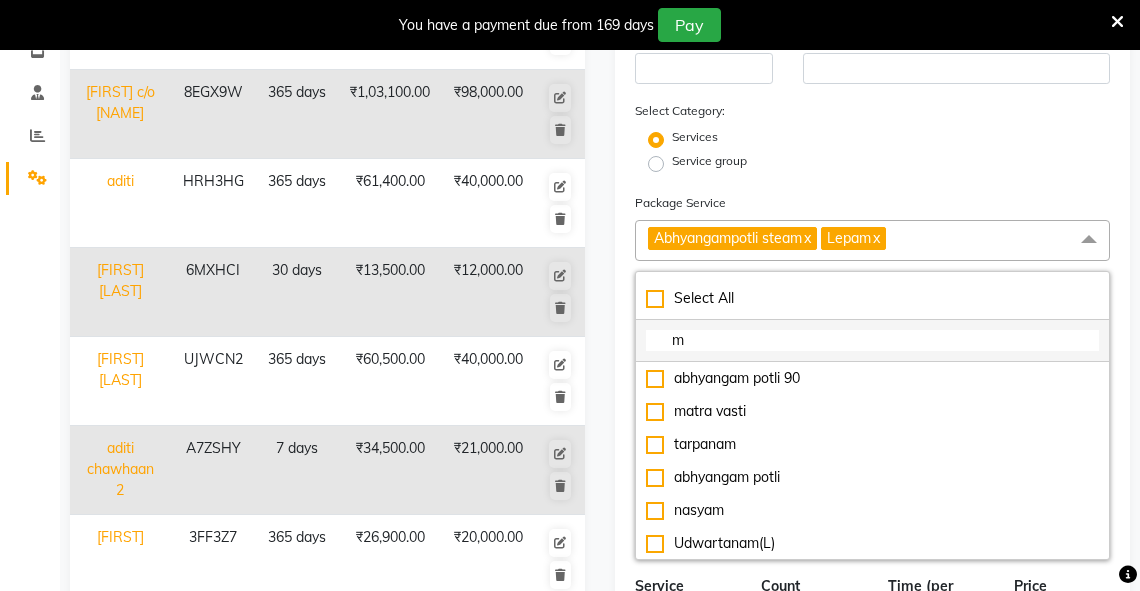 type on "ma" 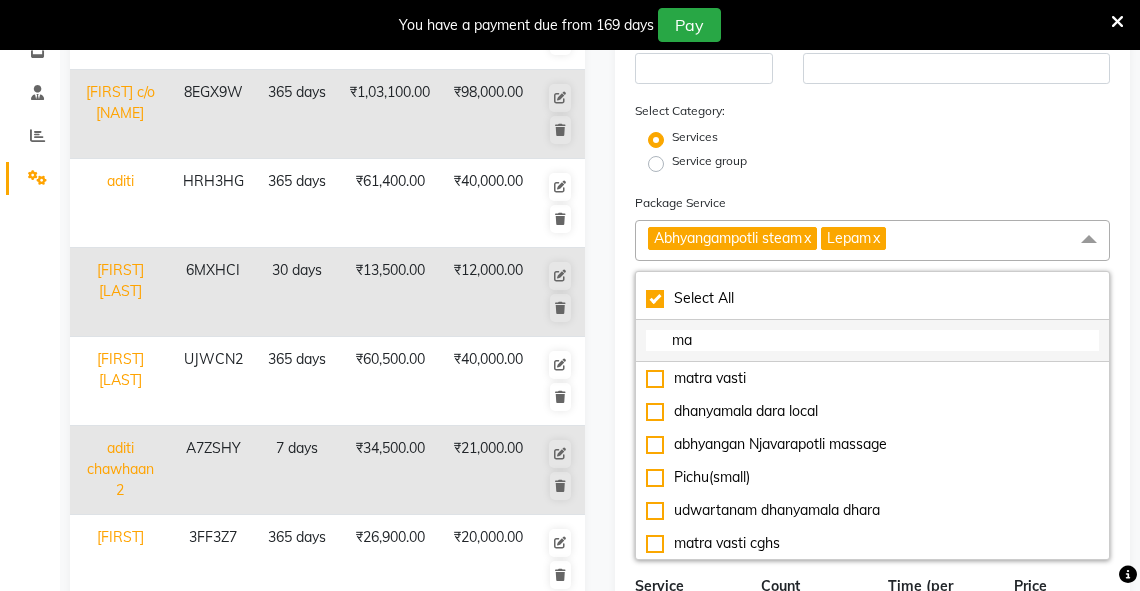 checkbox on "true" 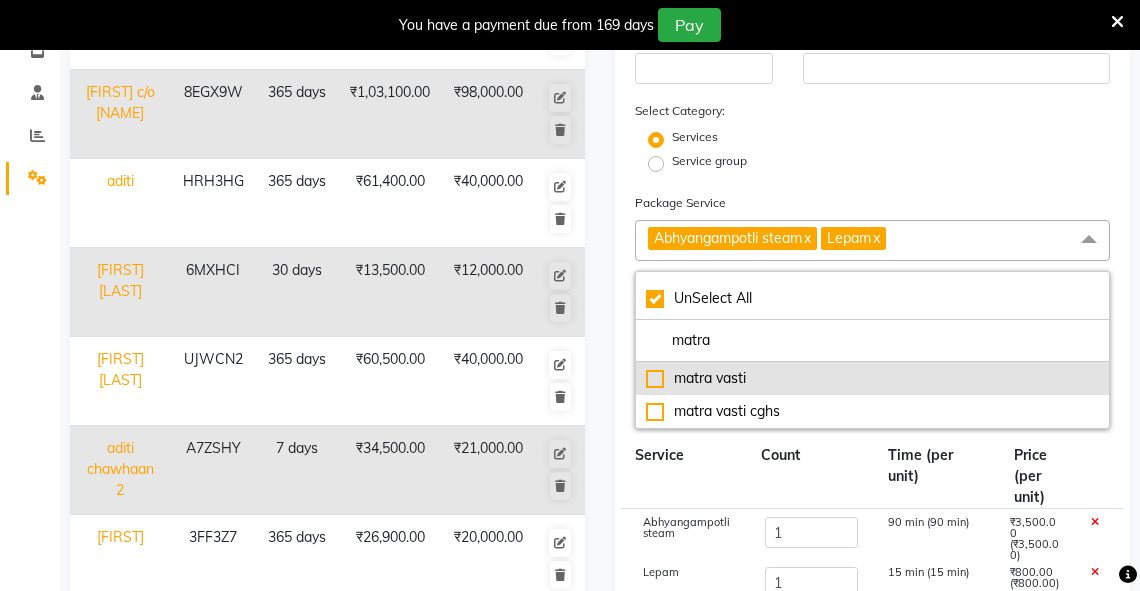 type on "matra" 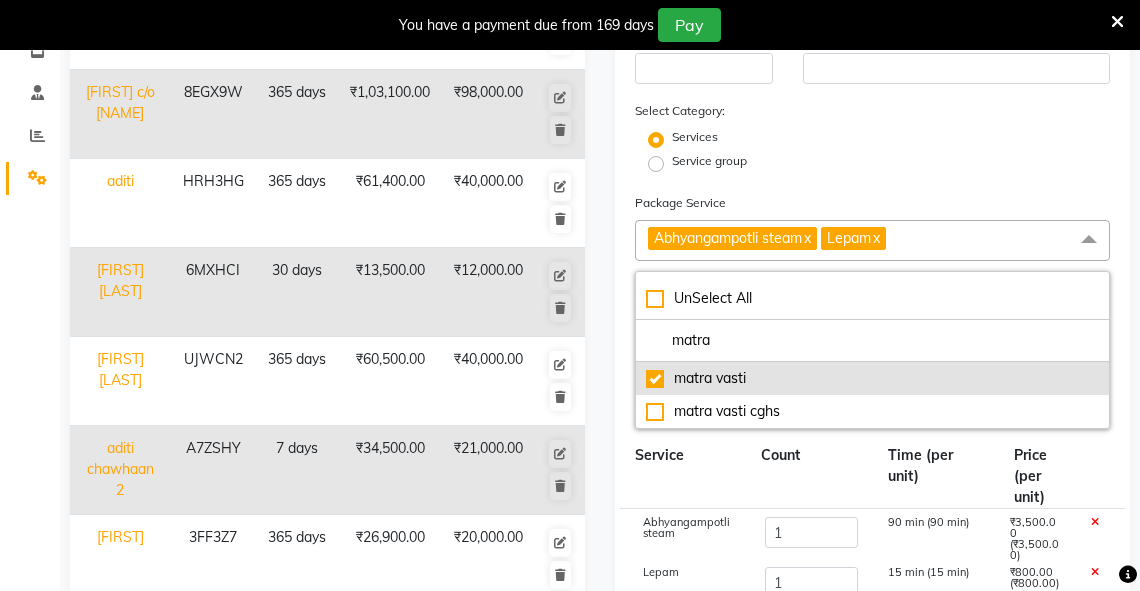 type on "5300" 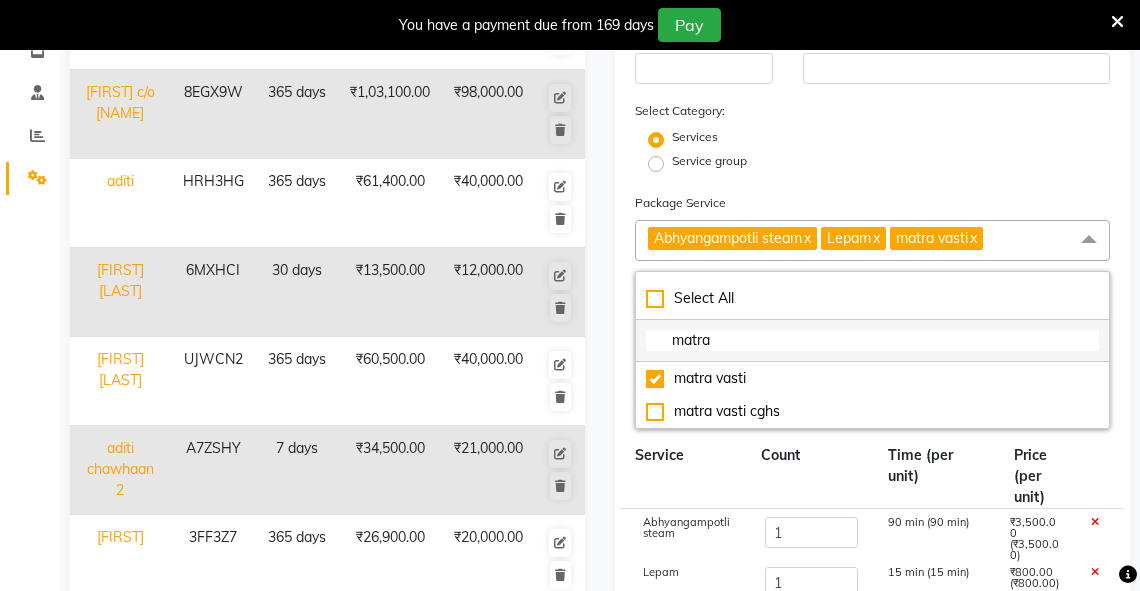 click on "matra" 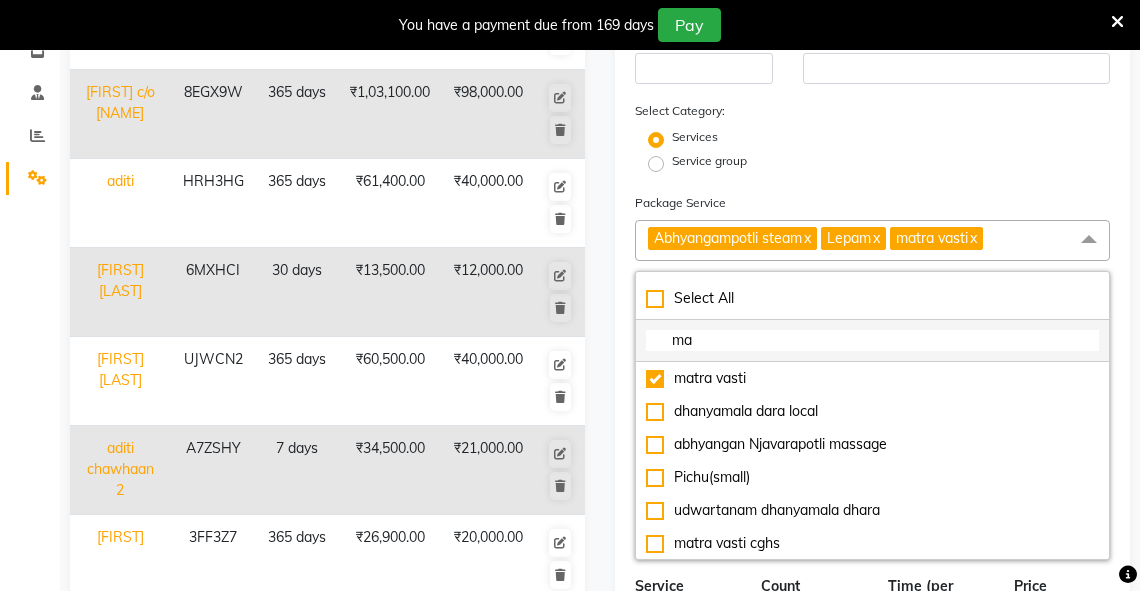 type on "m" 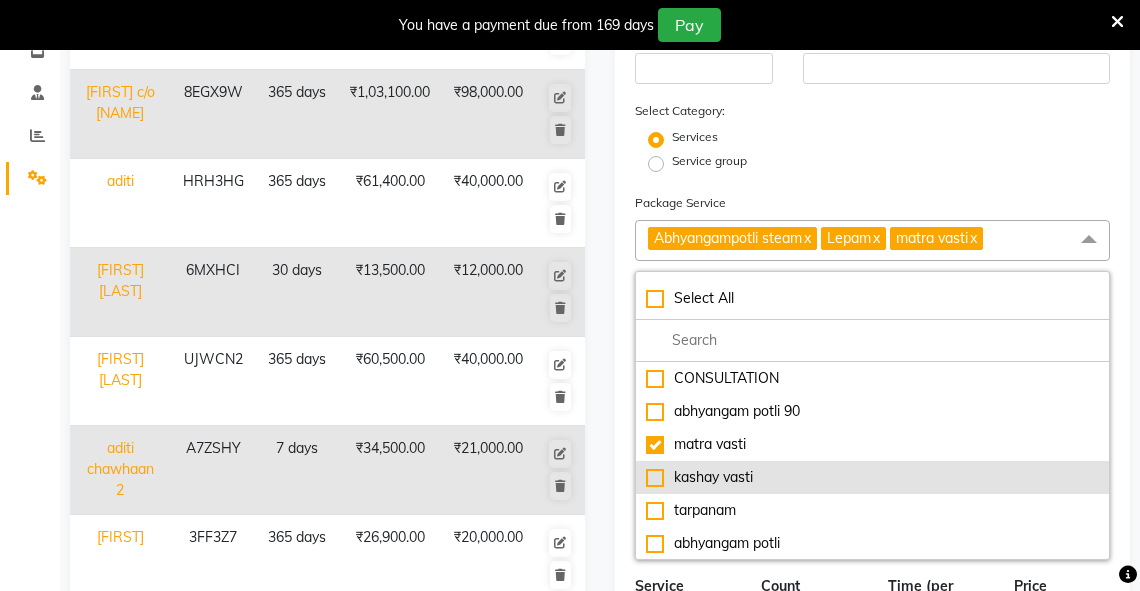type 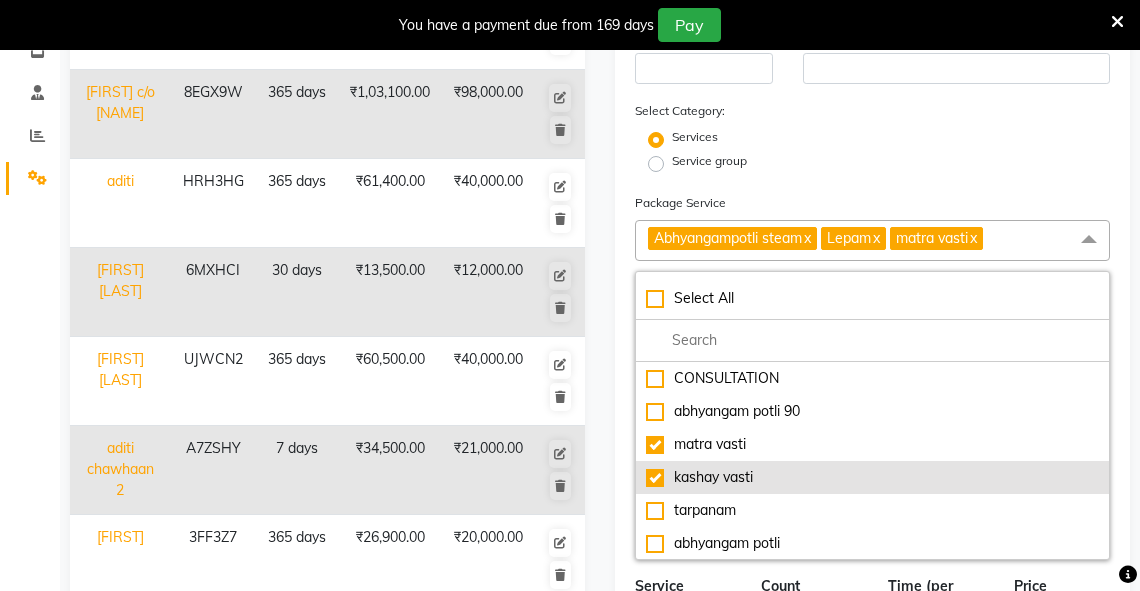 type on "7300" 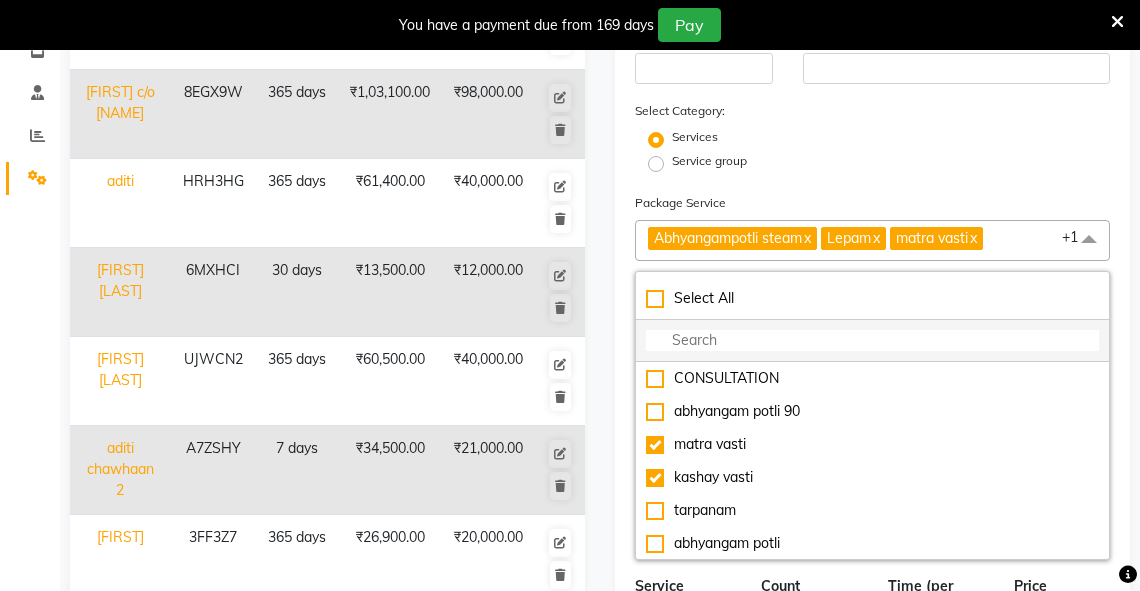 click 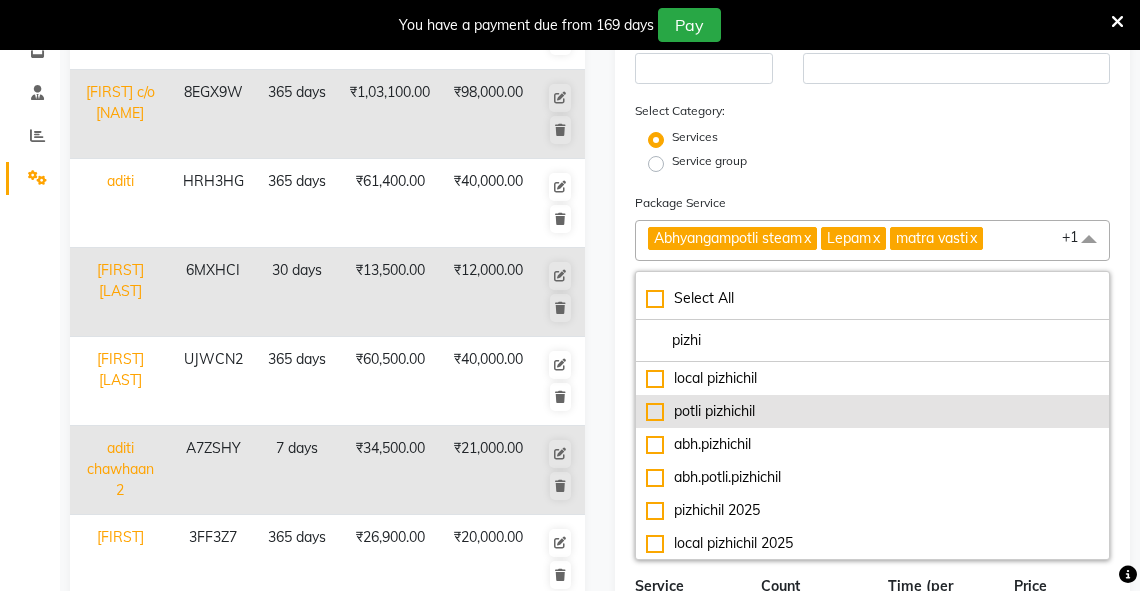 scroll, scrollTop: 0, scrollLeft: 0, axis: both 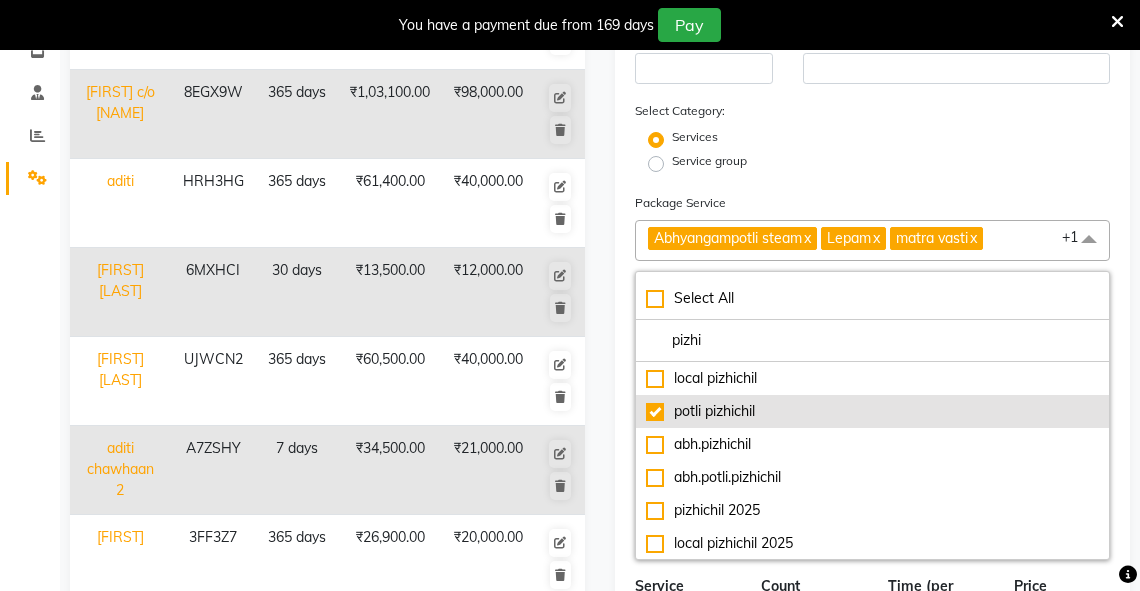 type on "12800" 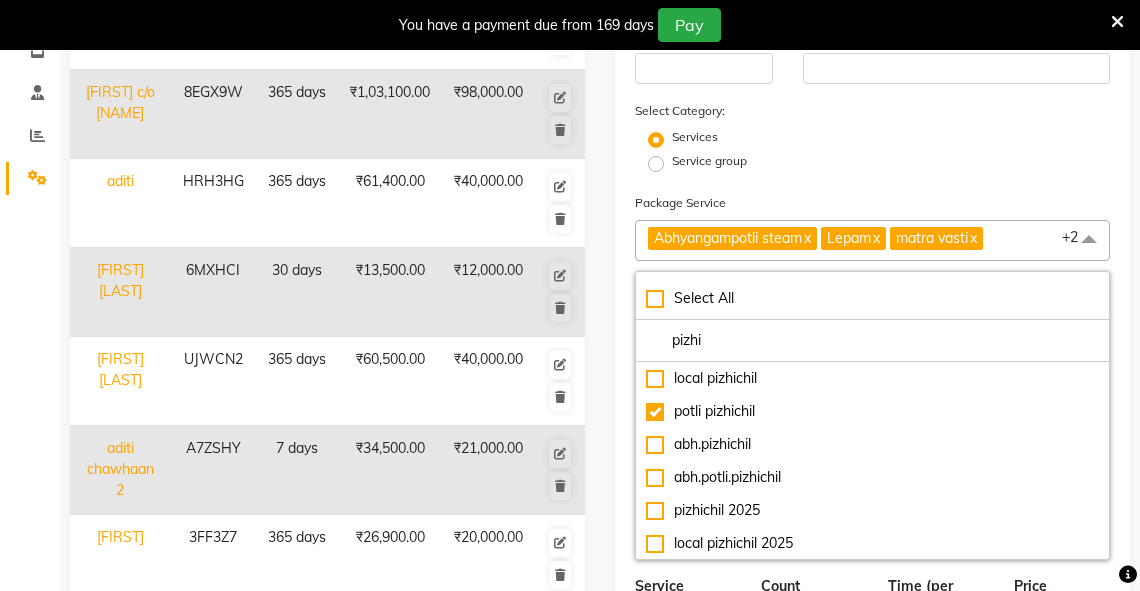 click on "Add Package  Name: [FIRST] [LAST] Duration: (in days) Code: Actual Price: (In ₹) 12800 Sell Price:(In ₹) Discount:  Staff Share On Redemption :(In %) 100 HSN Code Description: Select Category: Services Service group Package Service Abhyangam[LAST] steam  x Lepam  x matra vasti  x kashay vasti  x potli pizhichil  x +2 Select All pizhi local pizhichil potli pizhichil abh.pizhichil abh.potli.pizhichil pizhichil 2025 local pizhichil 2025 Service Count Time (per unit) Price (per unit) Abhyangam[LAST] steam 1 90 min (90 min) ₹3,500.00 (₹3,500.00) Lepam 1 15 min (15 min) ₹800.00 (₹800.00) matra vasti 1 15 min (15 min) ₹1,000.00 (₹1,000.00) kashay vasti 1 15 min (15 min) ₹2,000.00 (₹2,000.00) potli pizhichil 1 90 min (90 min) ₹5,500.00 (₹5,500.00) Total 5  225 min ₹12,800.00 Connect With Select Membership Prepaid Voucher Select Select Apply Tax  Save   Cancel" 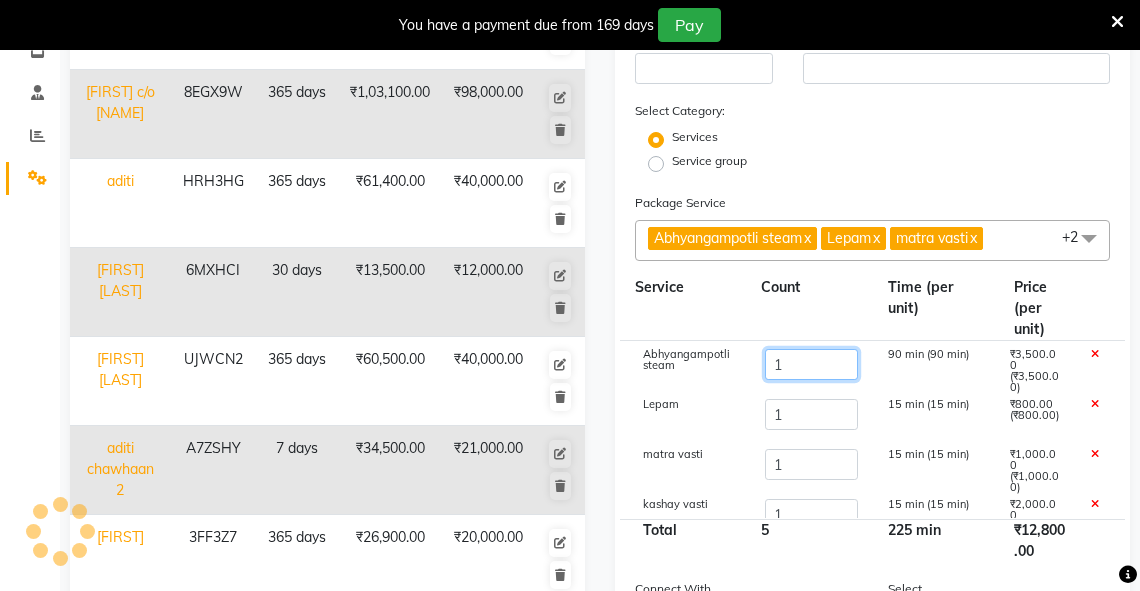 click on "1" 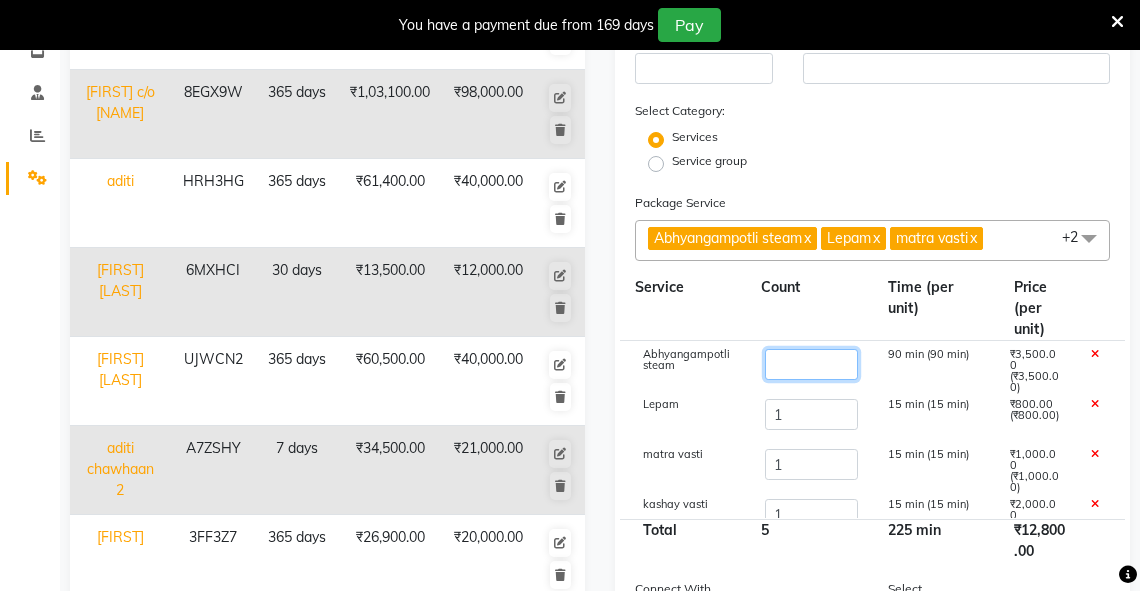 type on "7" 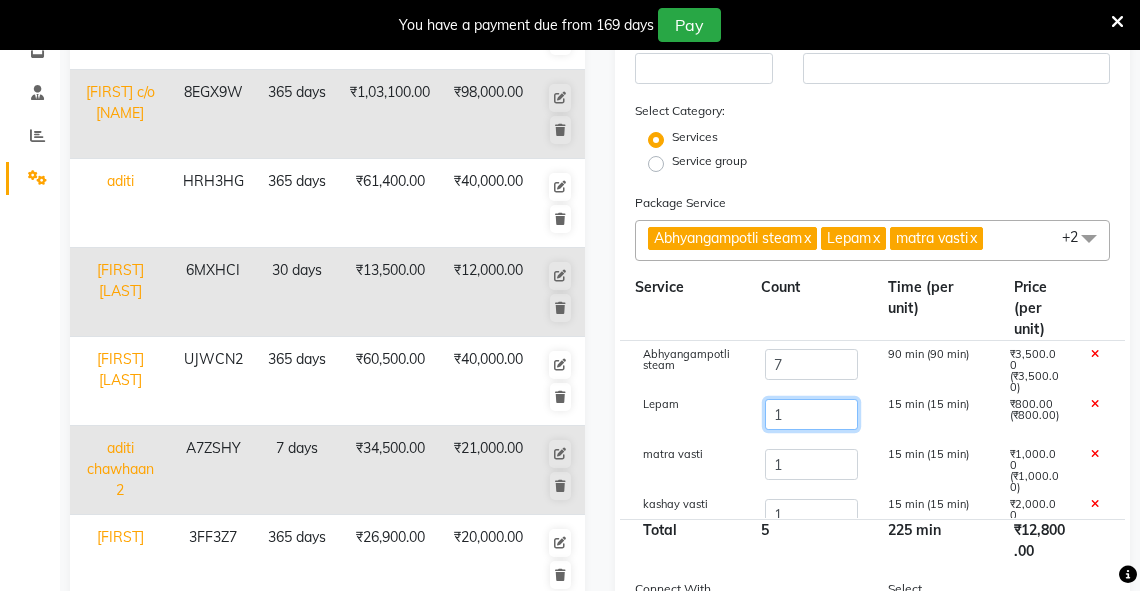 type on "33800" 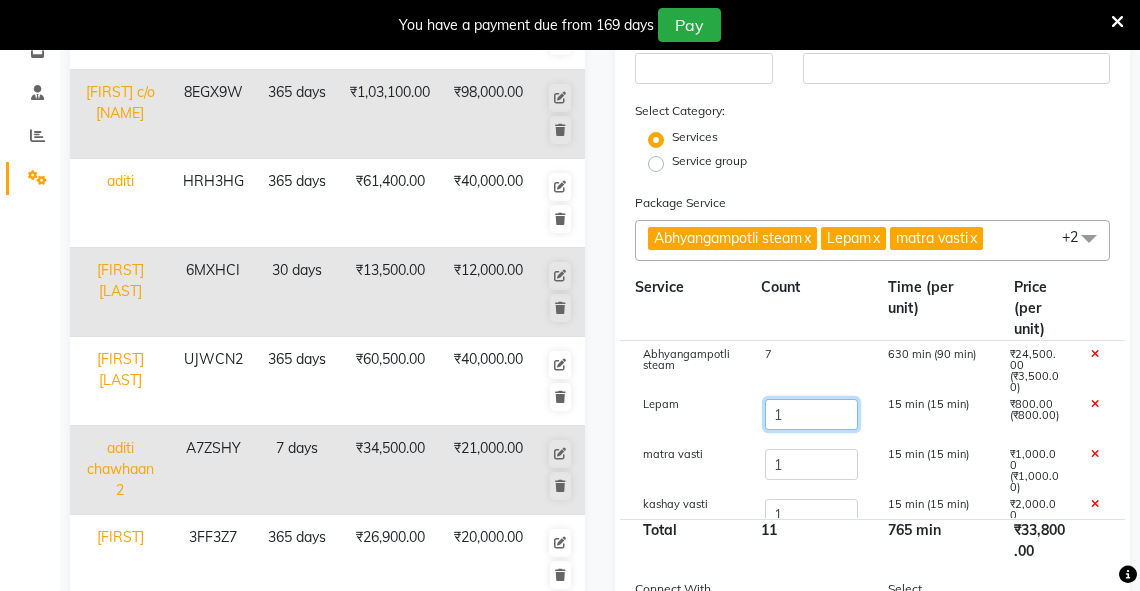 click on "1" 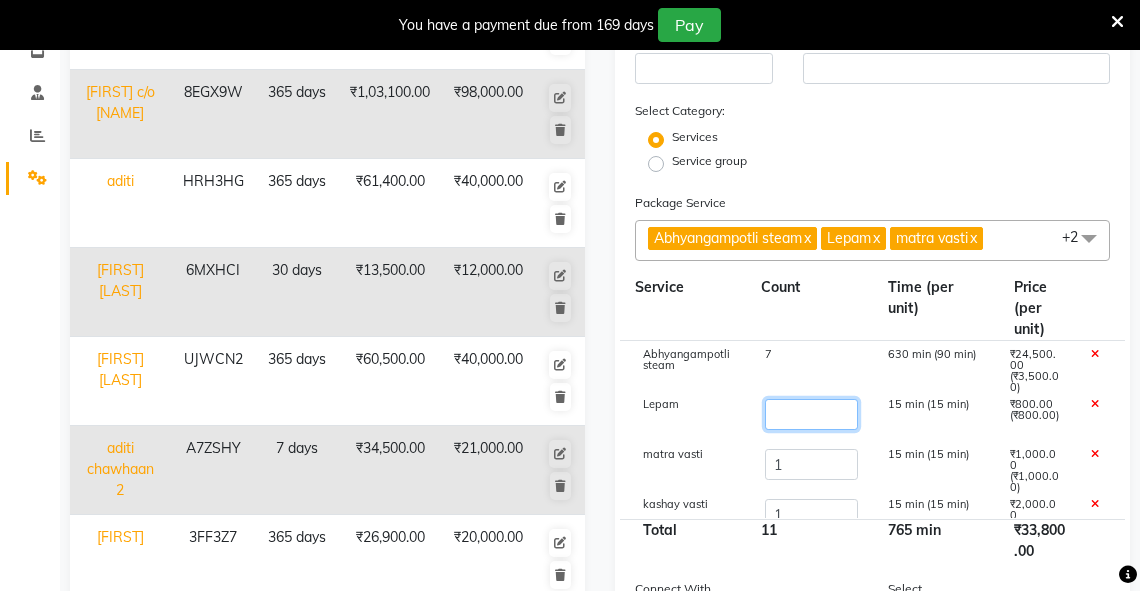 type on "7" 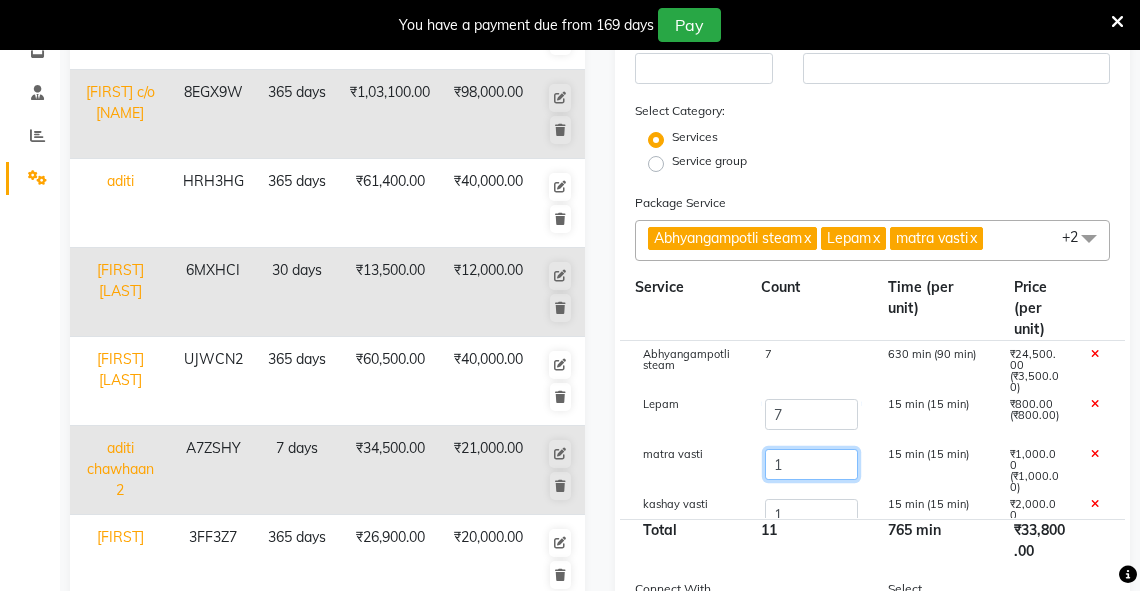 type on "38600" 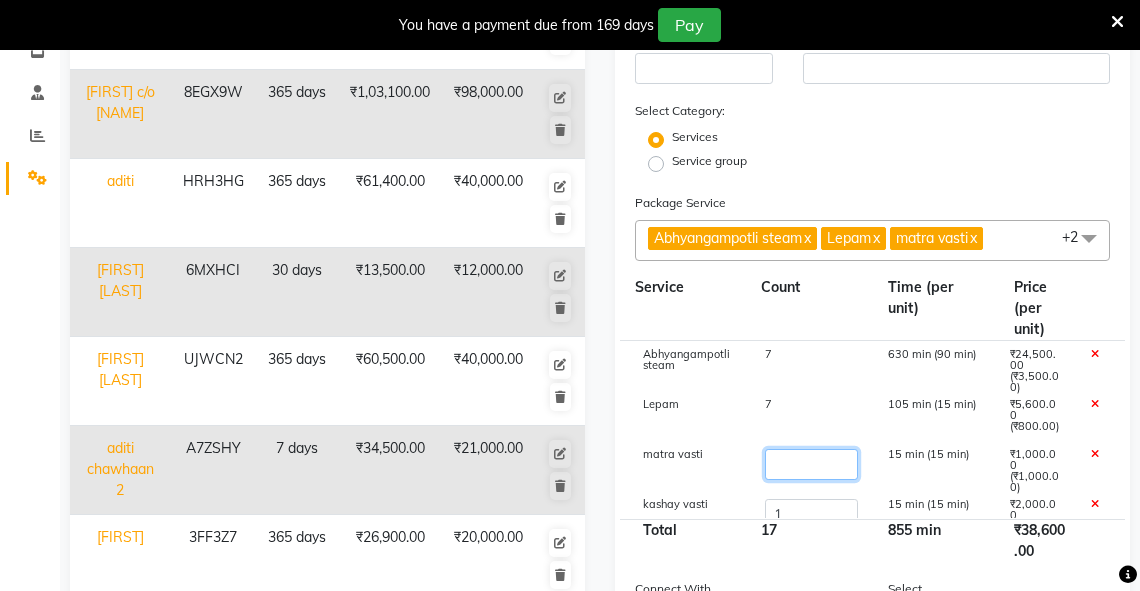 type on "5" 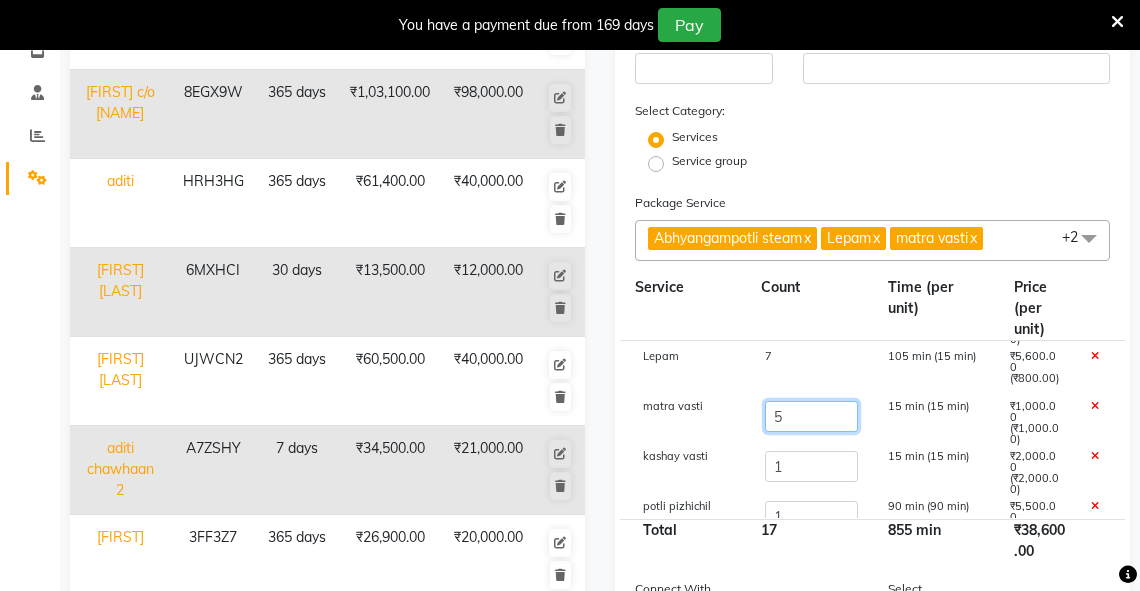 scroll, scrollTop: 75, scrollLeft: 0, axis: vertical 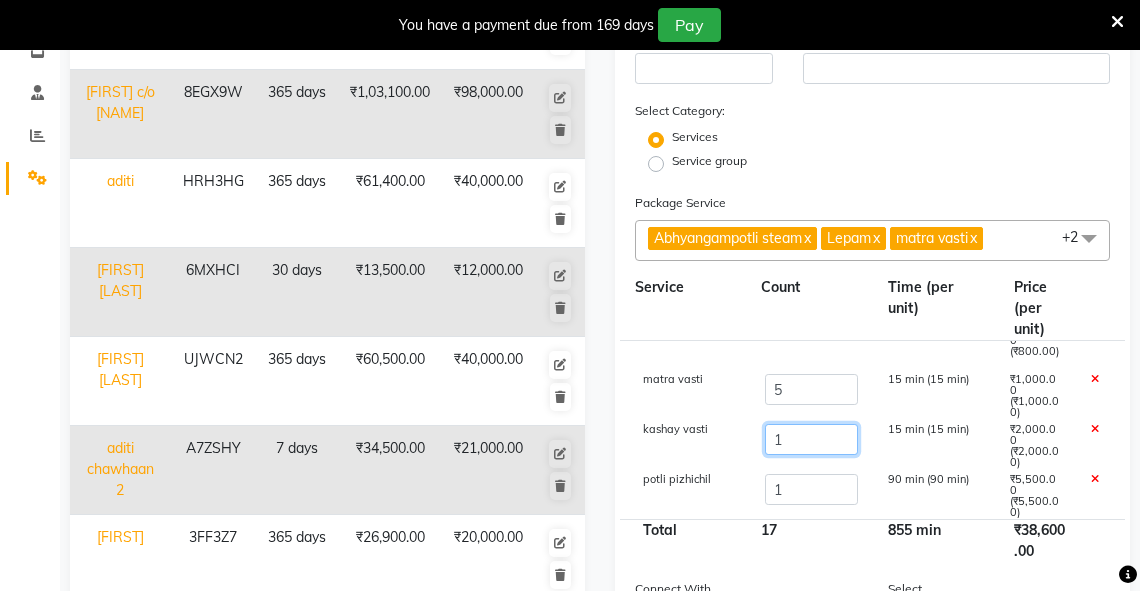 type on "42600" 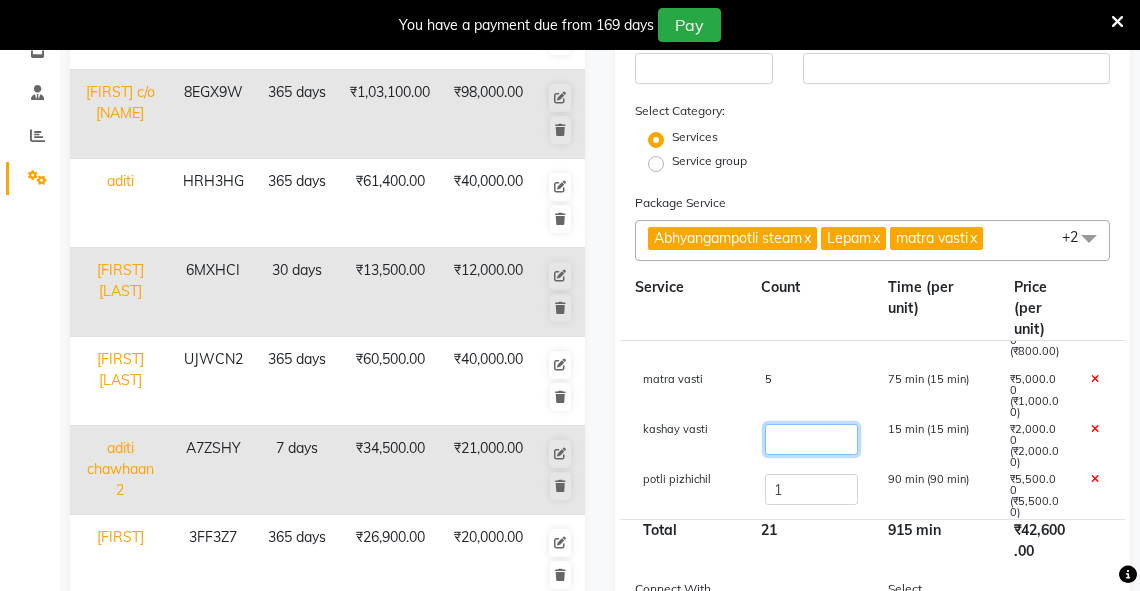 type on "3" 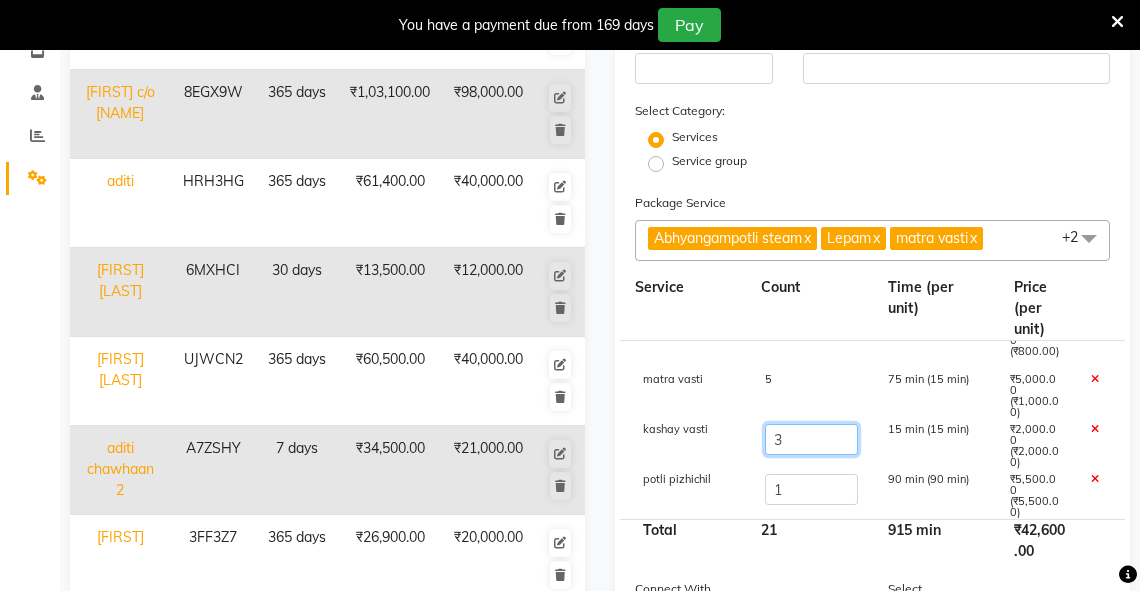 scroll, scrollTop: 480, scrollLeft: 0, axis: vertical 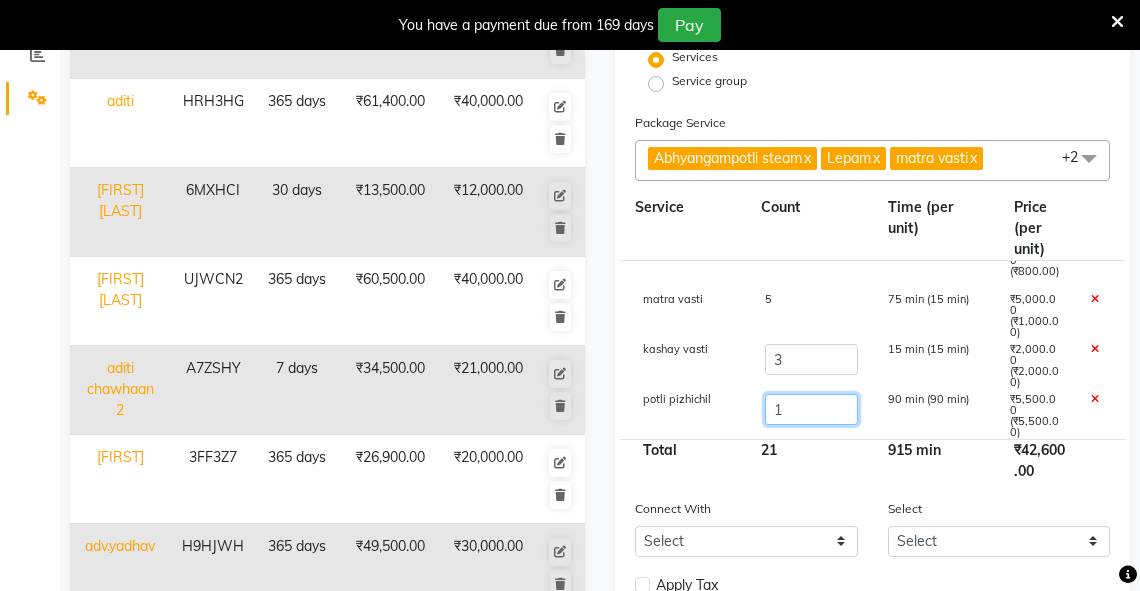 type on "46600" 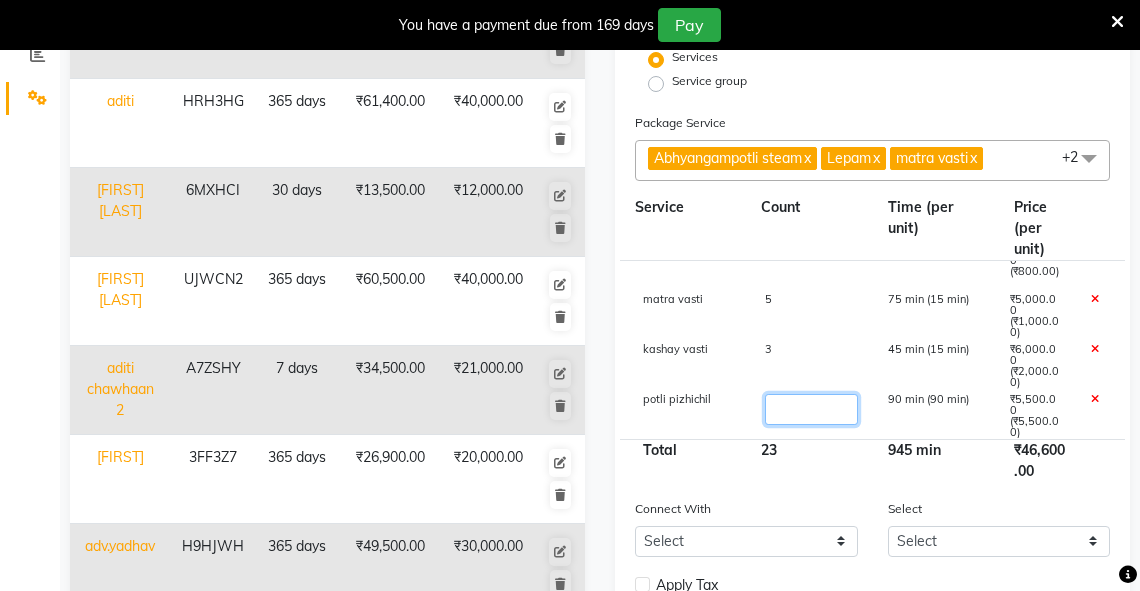 type on "7" 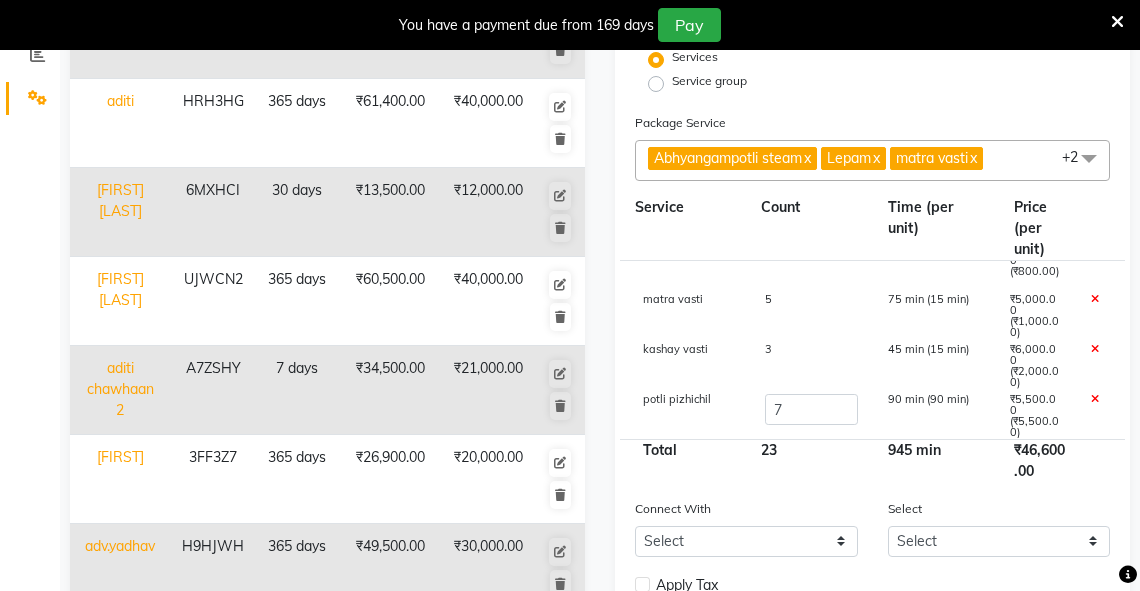 type on "[POSTAL_CODE]" 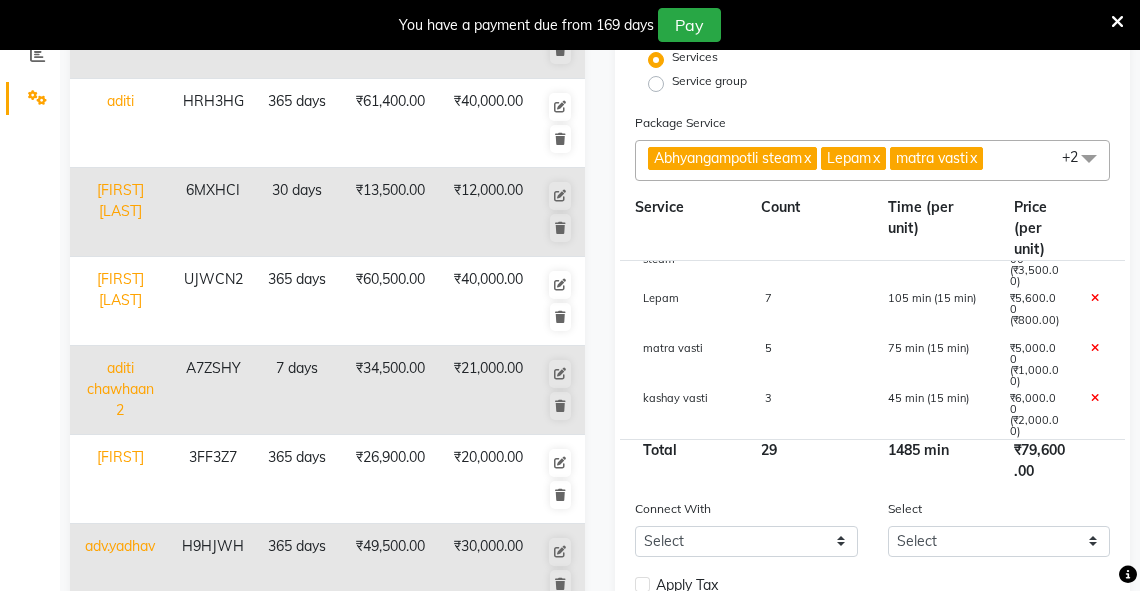 scroll, scrollTop: 0, scrollLeft: 0, axis: both 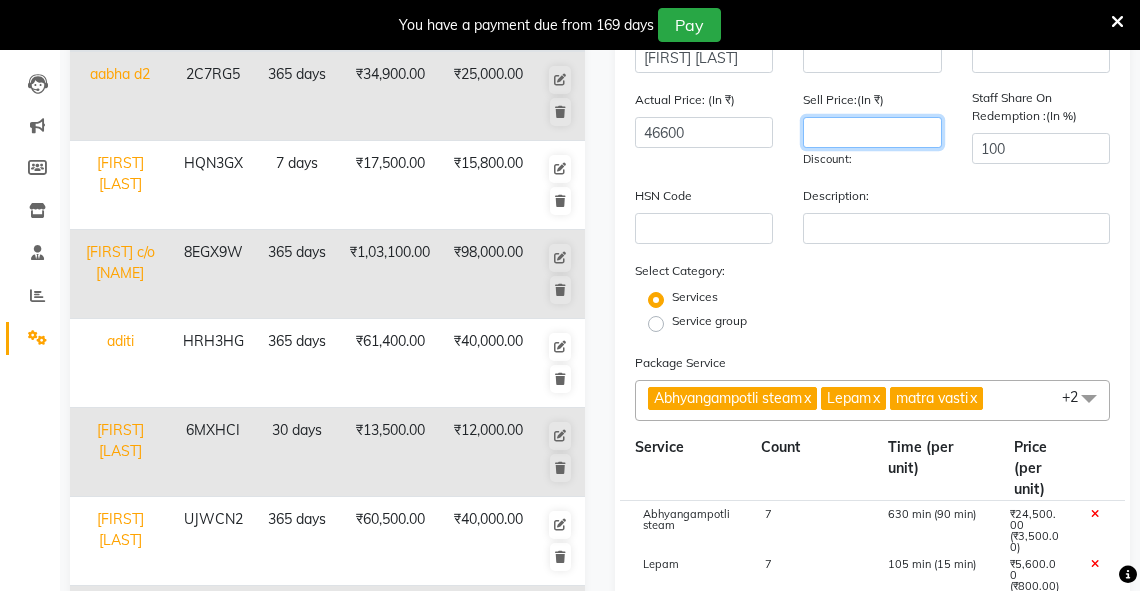 click 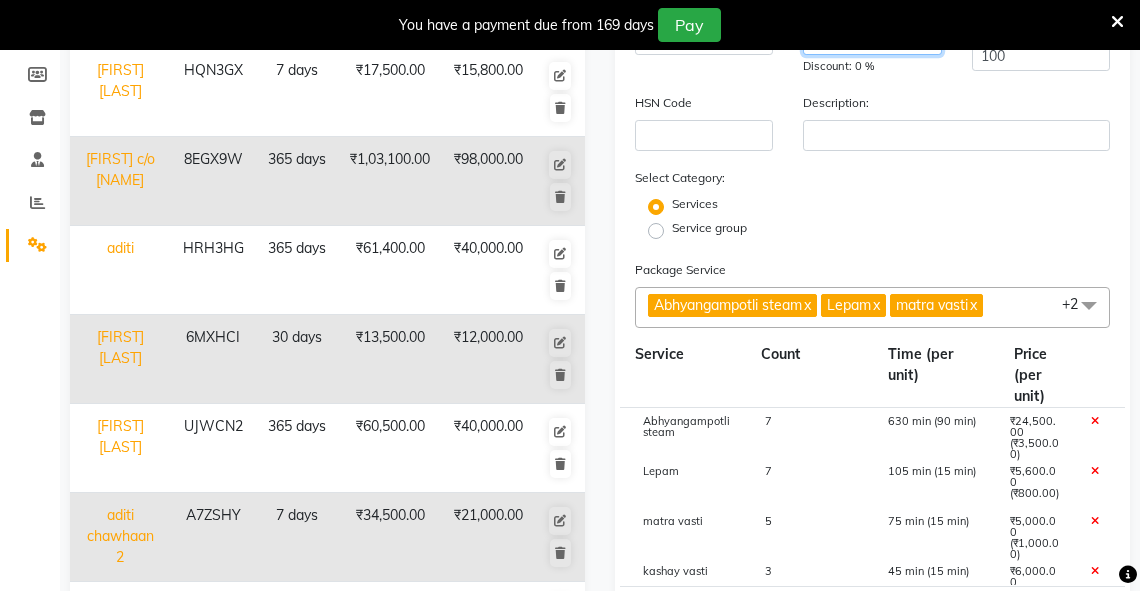 scroll, scrollTop: 80, scrollLeft: 0, axis: vertical 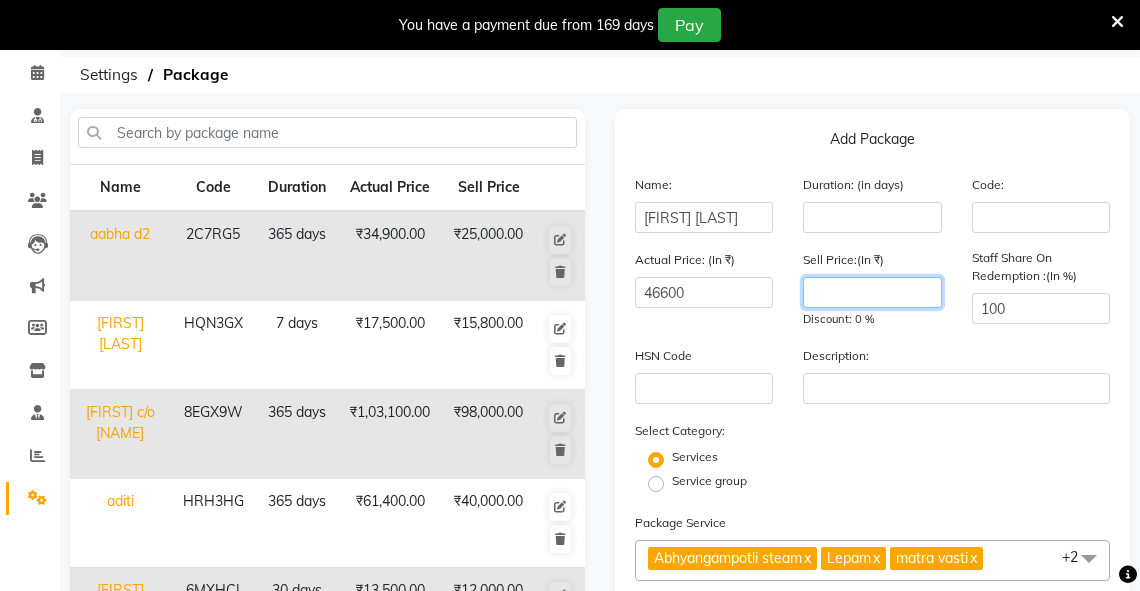 type on "[POSTAL_CODE]" 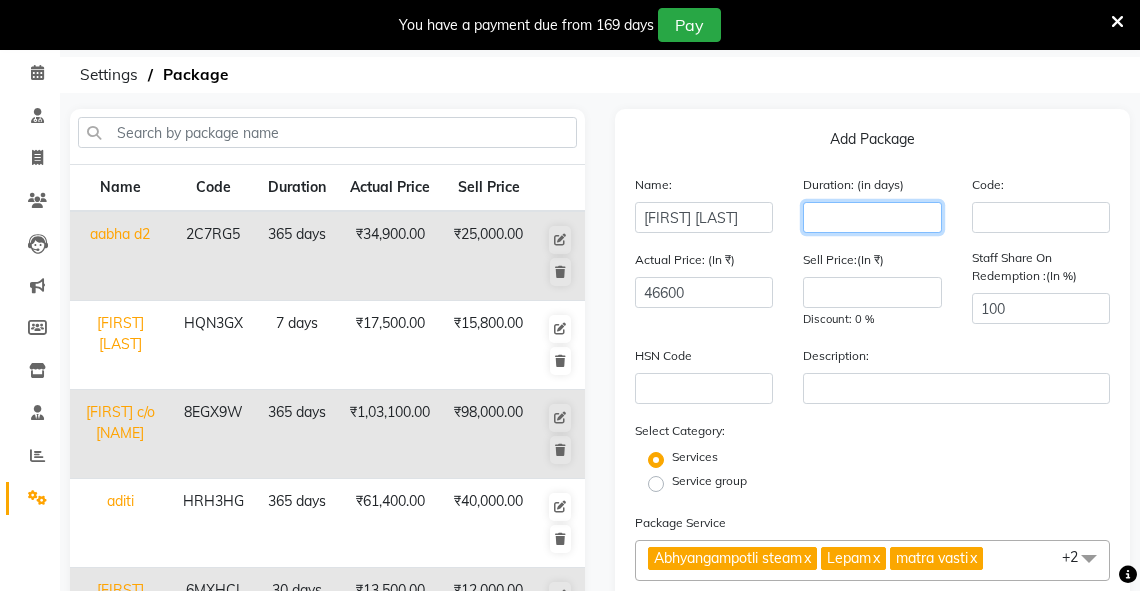 click 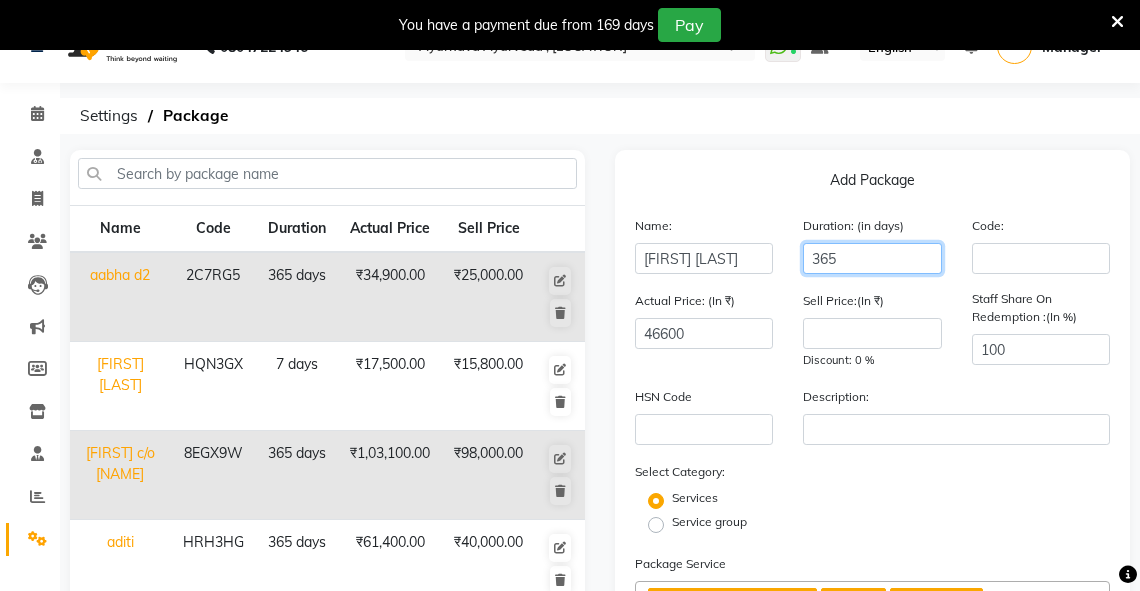 scroll, scrollTop: 0, scrollLeft: 0, axis: both 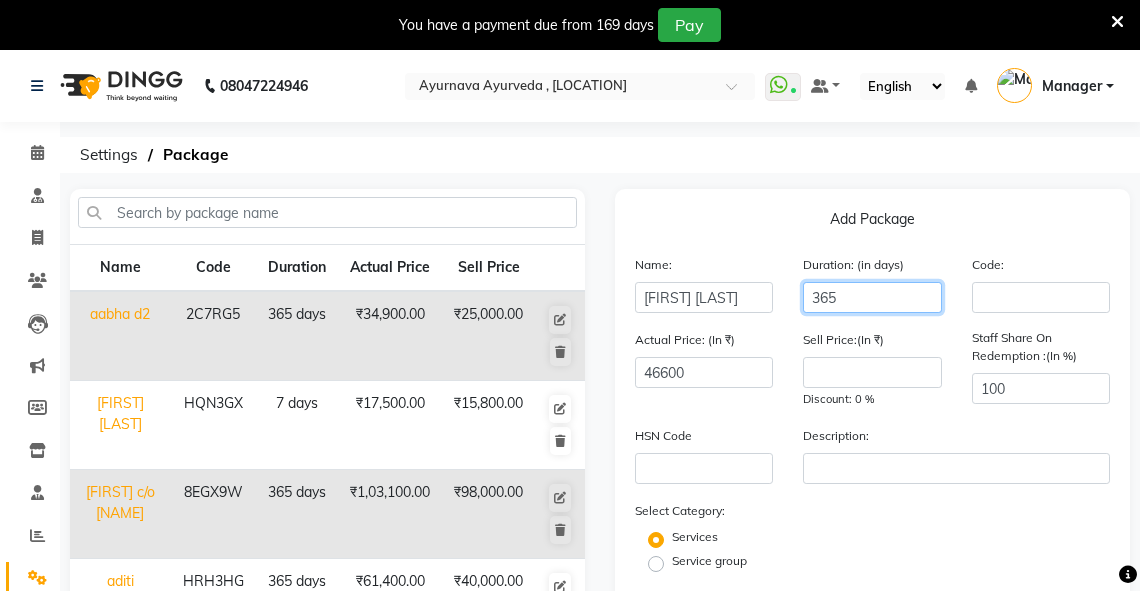 type on "365" 